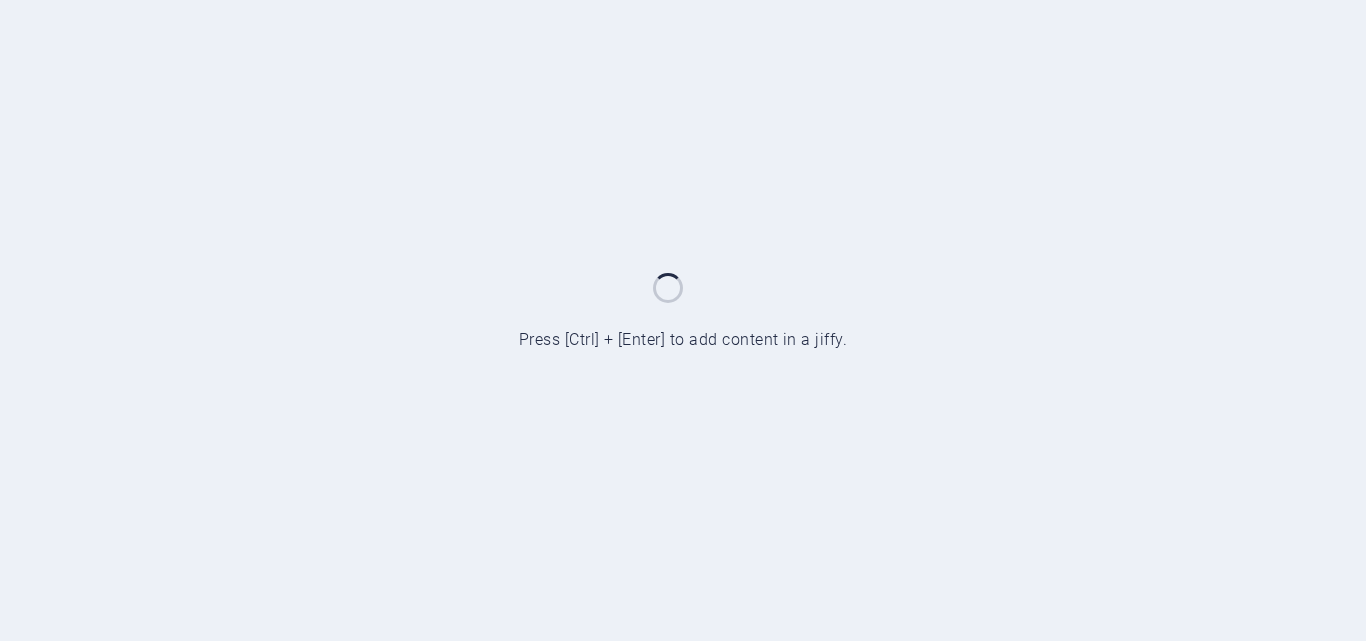 scroll, scrollTop: 0, scrollLeft: 0, axis: both 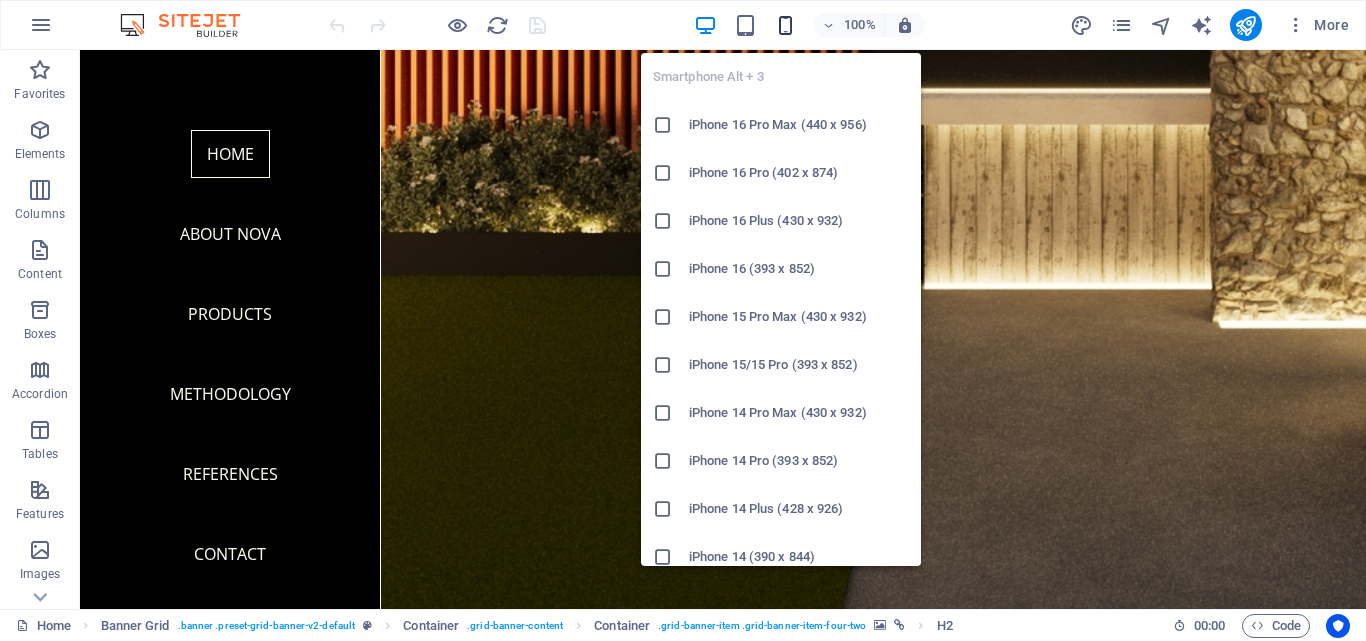 click at bounding box center (785, 25) 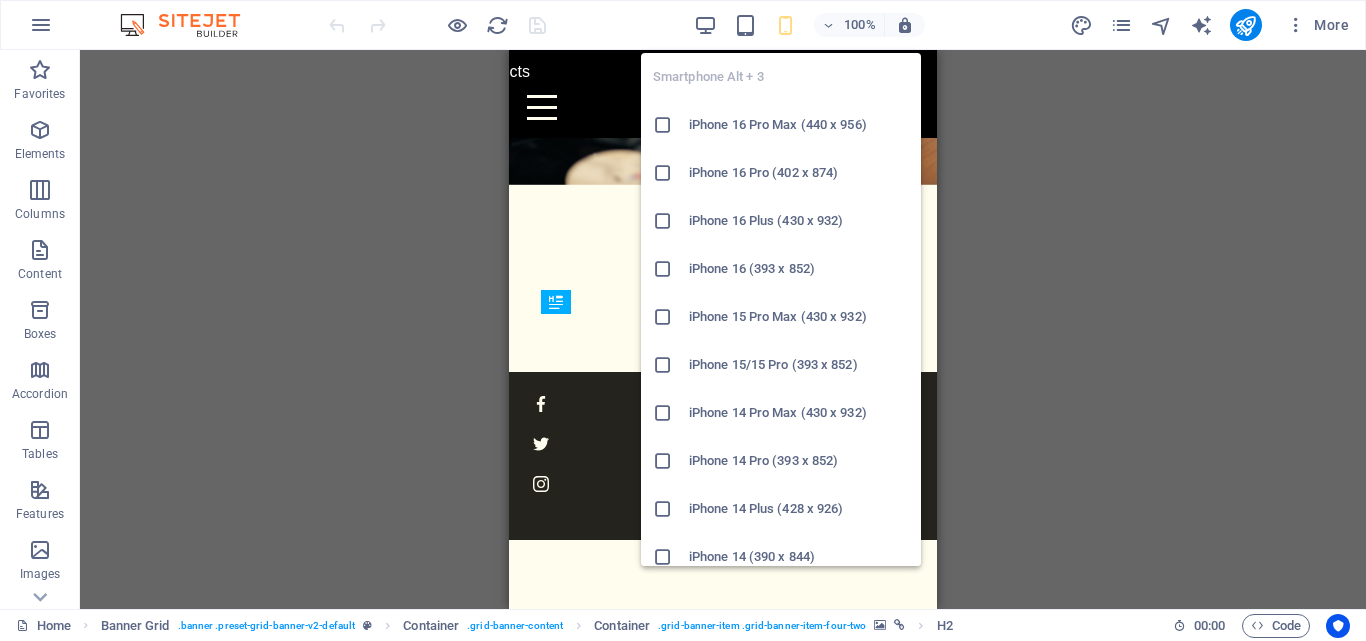 scroll, scrollTop: 706, scrollLeft: 0, axis: vertical 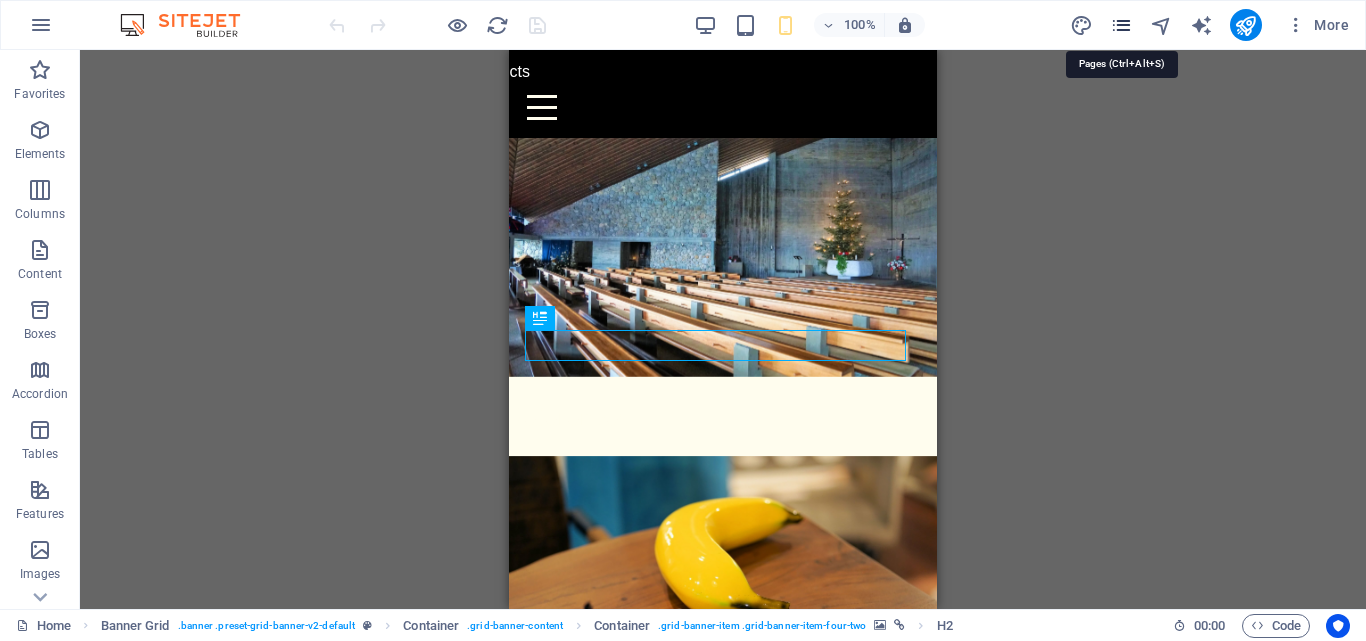 click at bounding box center [1121, 25] 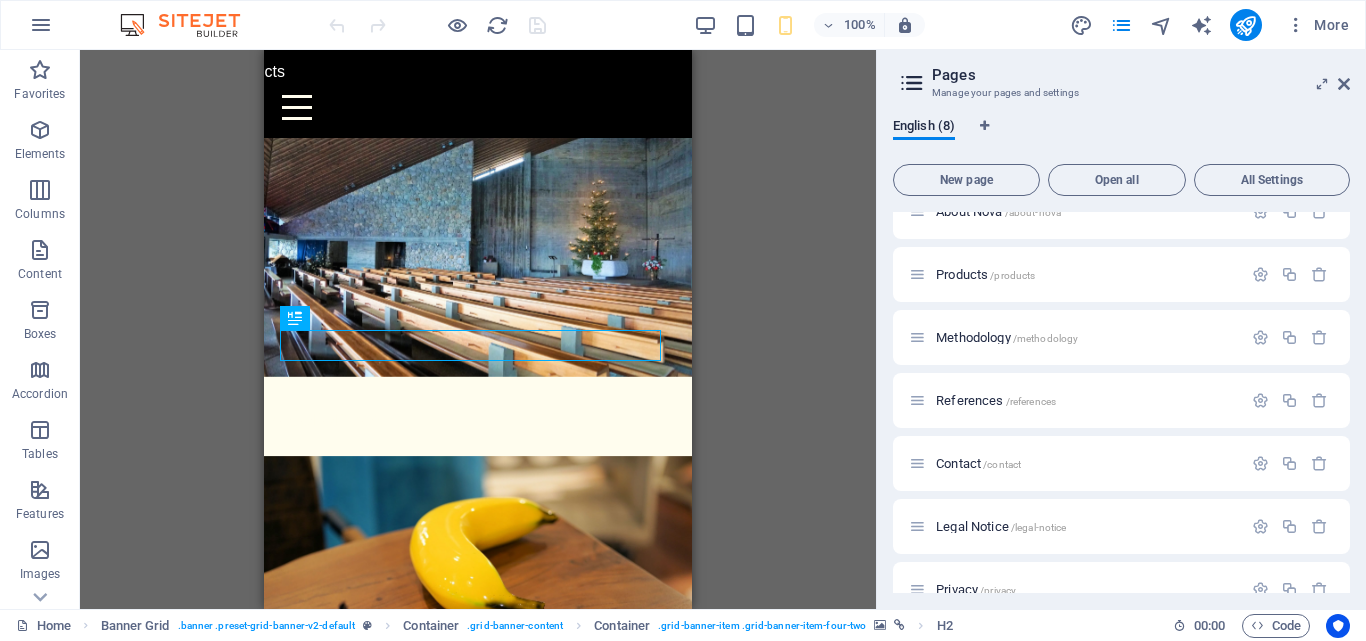 scroll, scrollTop: 123, scrollLeft: 0, axis: vertical 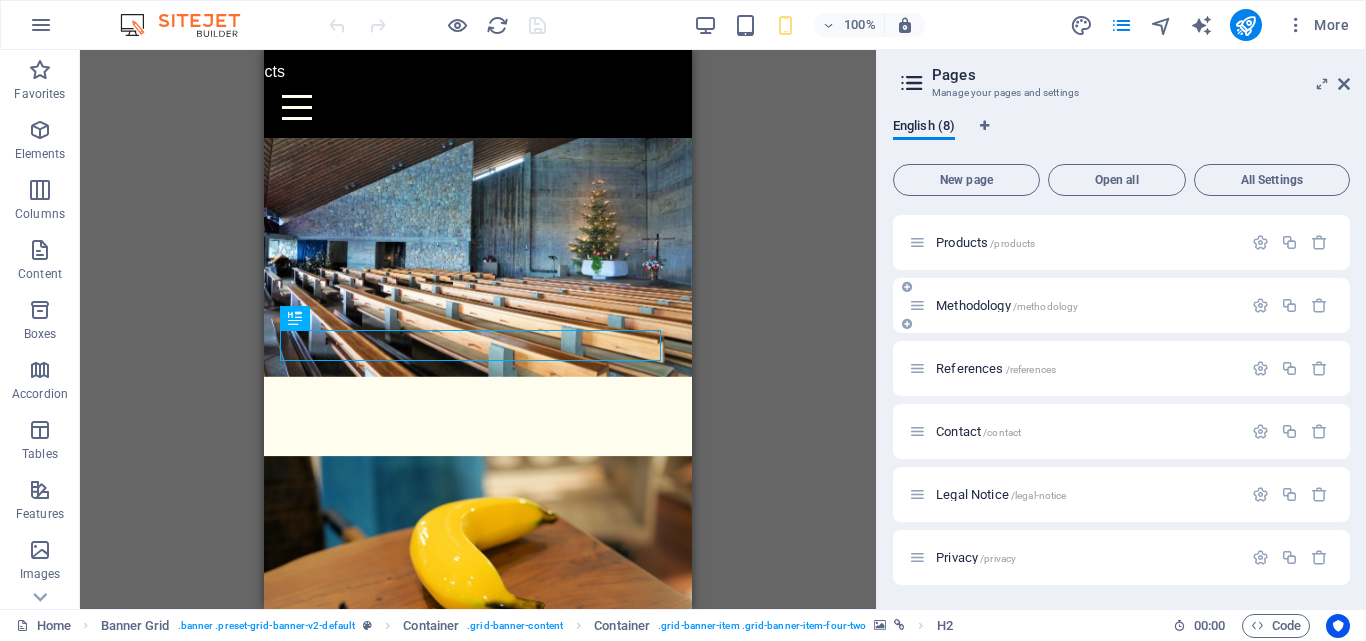 click on "Methodology /methodology" at bounding box center (1007, 305) 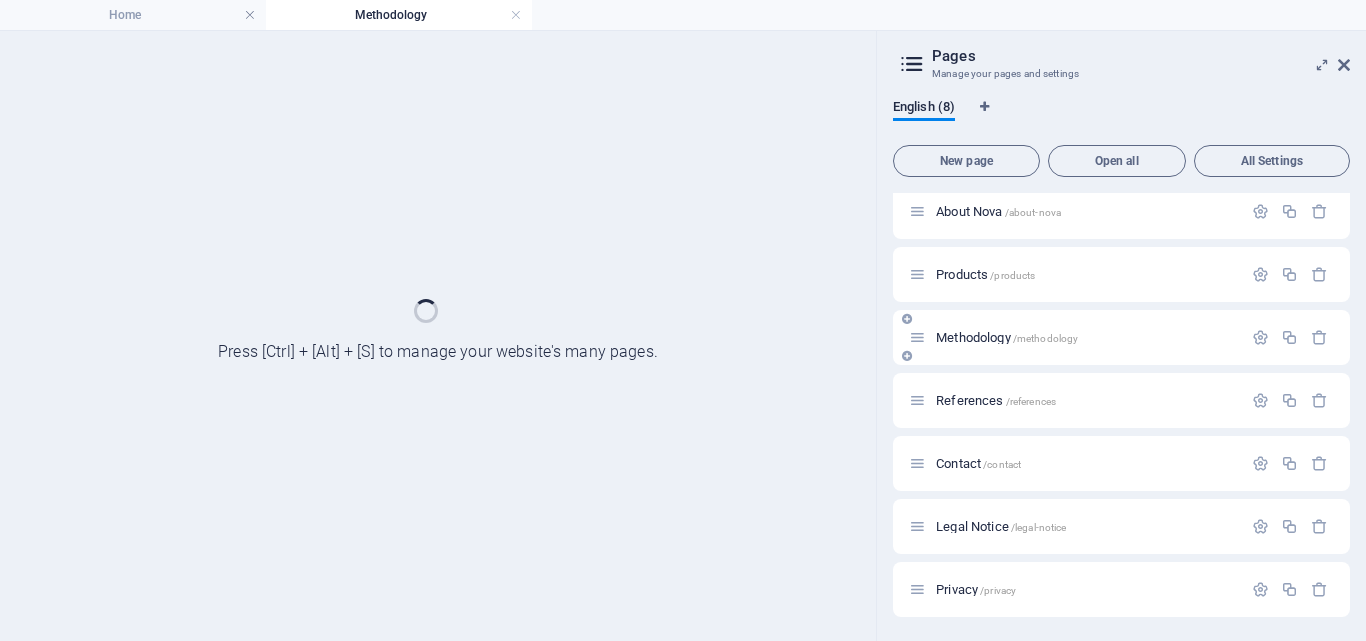 scroll, scrollTop: 0, scrollLeft: 0, axis: both 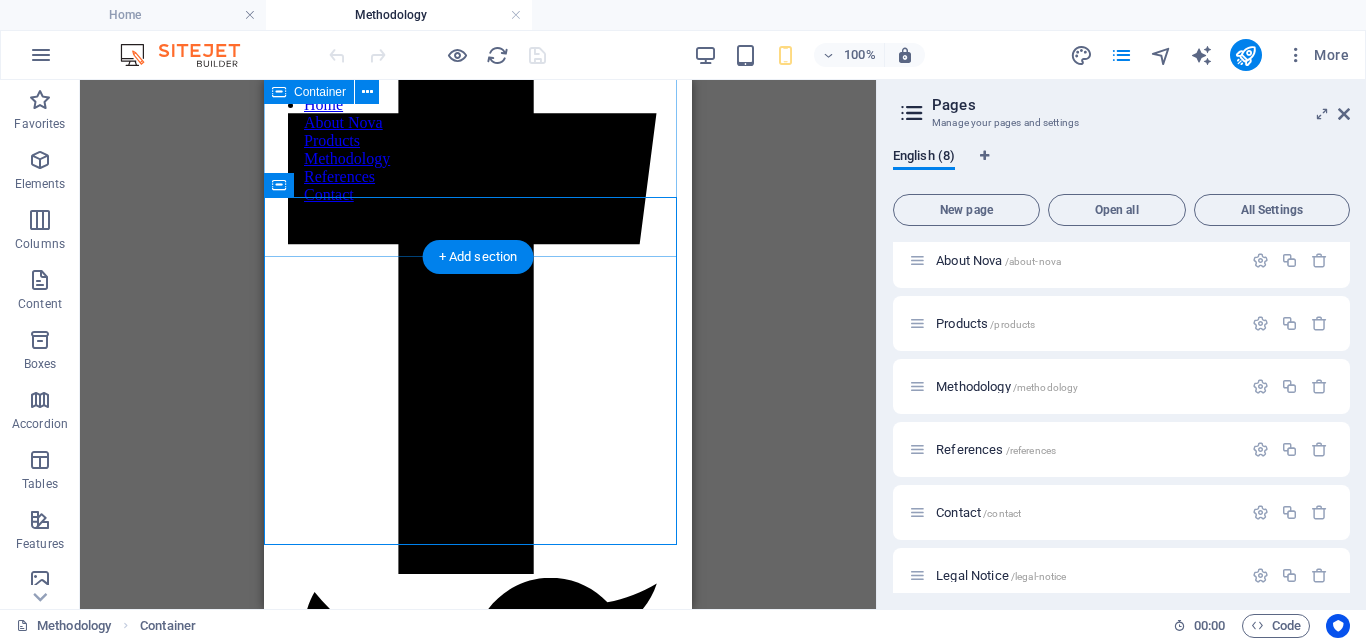 click on "The building contract is administered through monitoring of construction, implementing site processes, & managing the quality of the work. Construction" at bounding box center (478, -452) 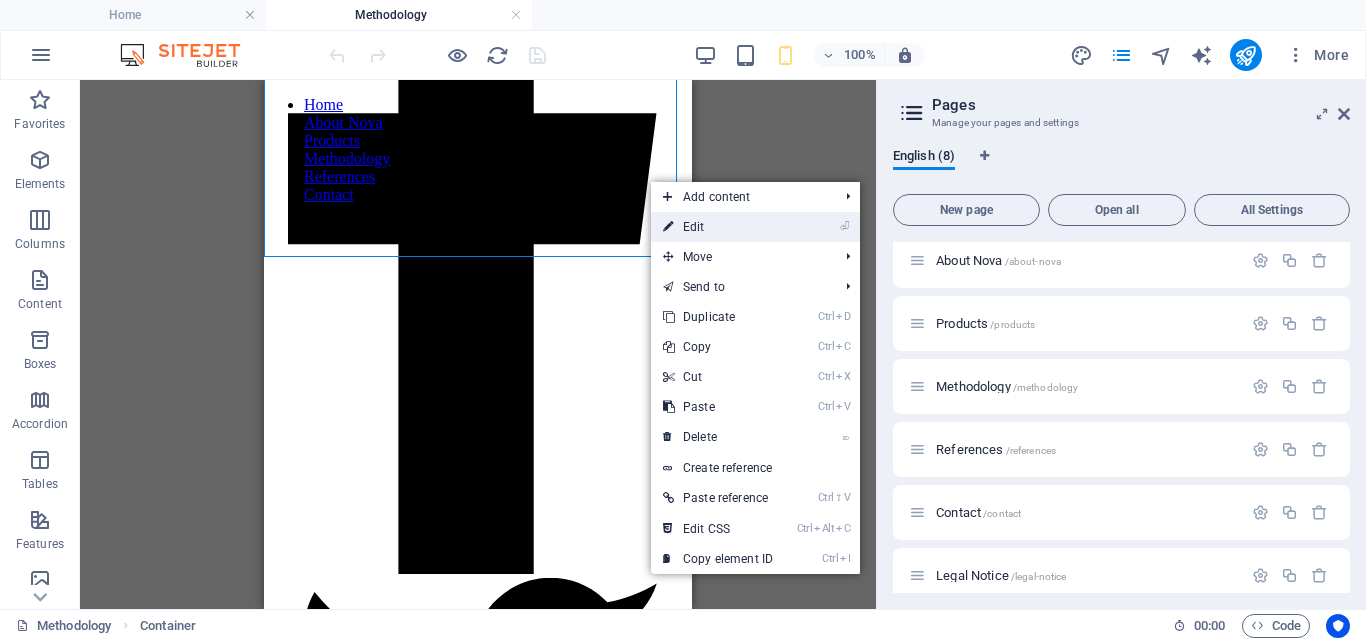 click on "⏎  Edit" at bounding box center (718, 227) 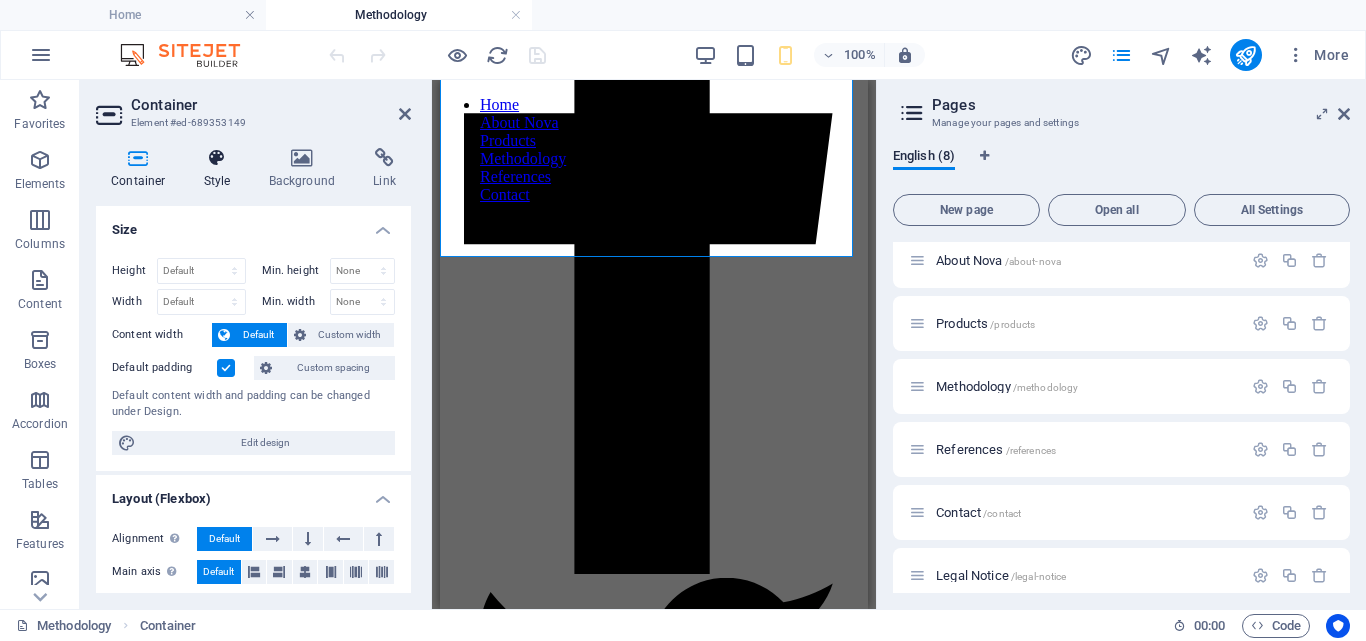 click at bounding box center [217, 158] 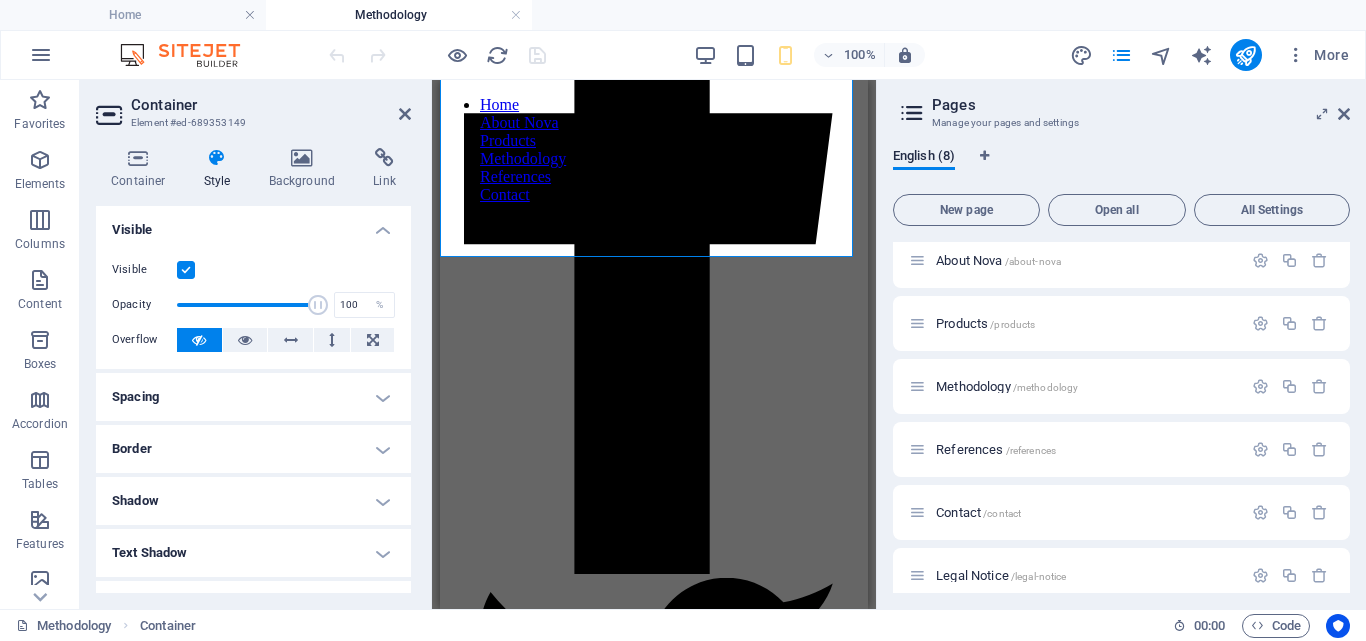 click on "Visible" at bounding box center [253, 224] 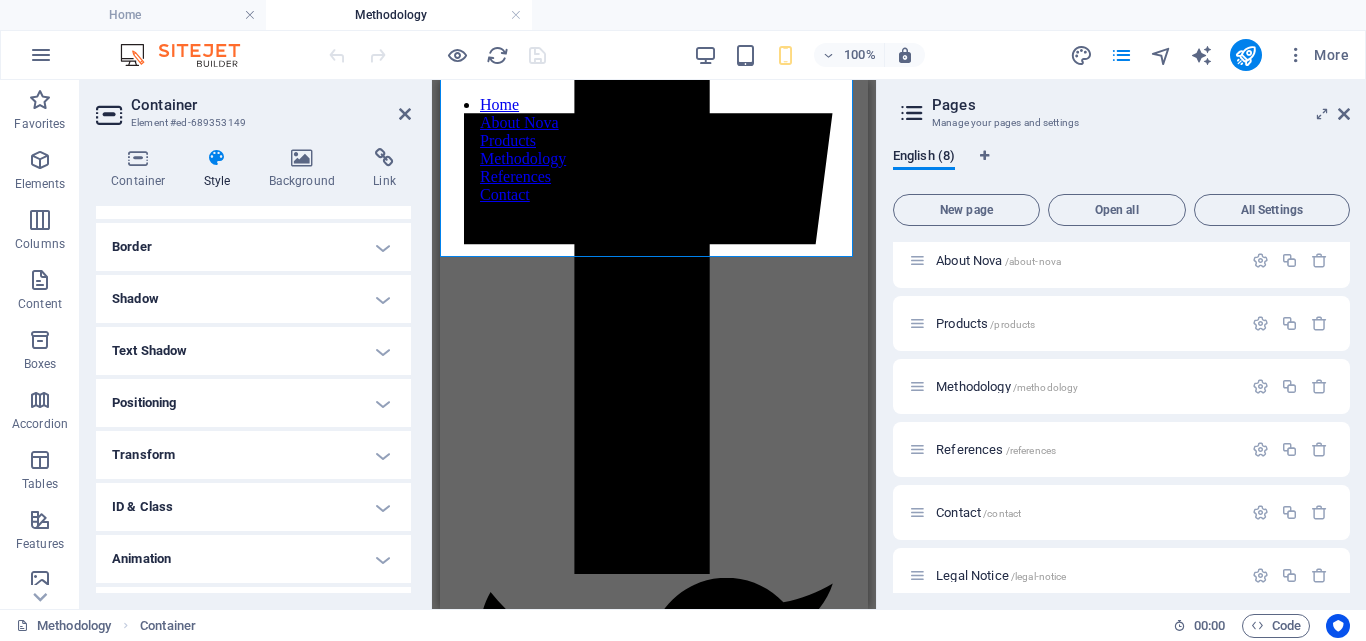 scroll, scrollTop: 129, scrollLeft: 0, axis: vertical 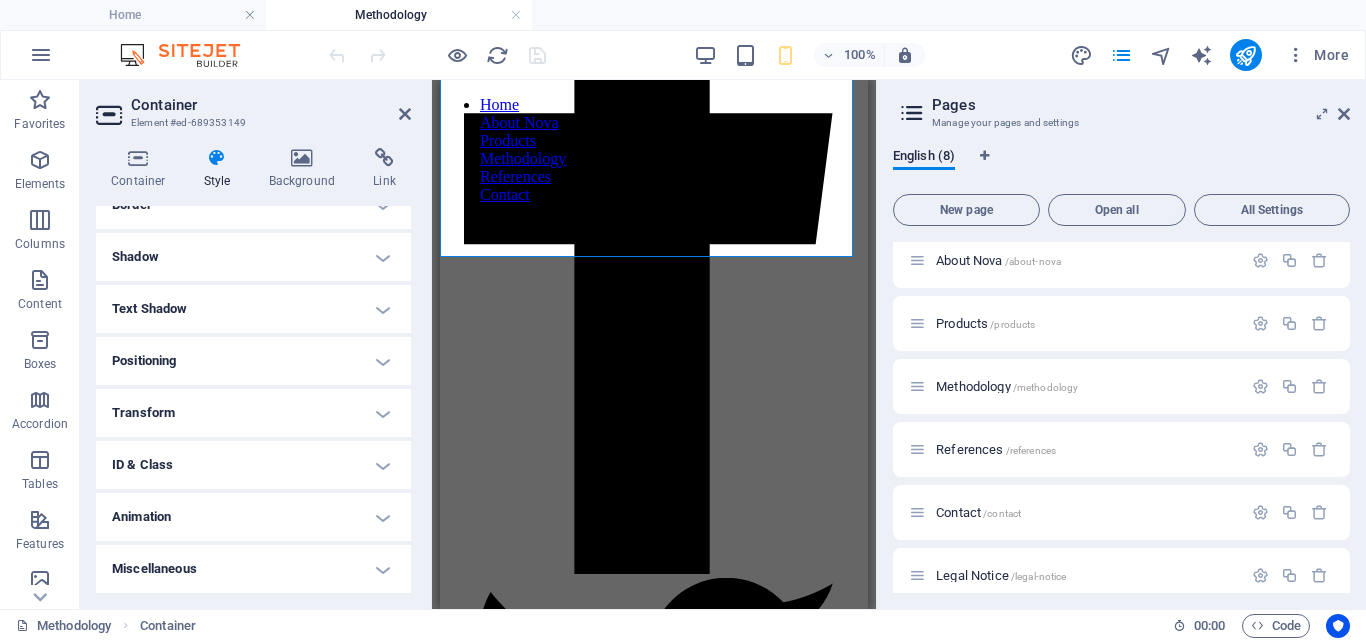 click on "Transform" at bounding box center [253, 413] 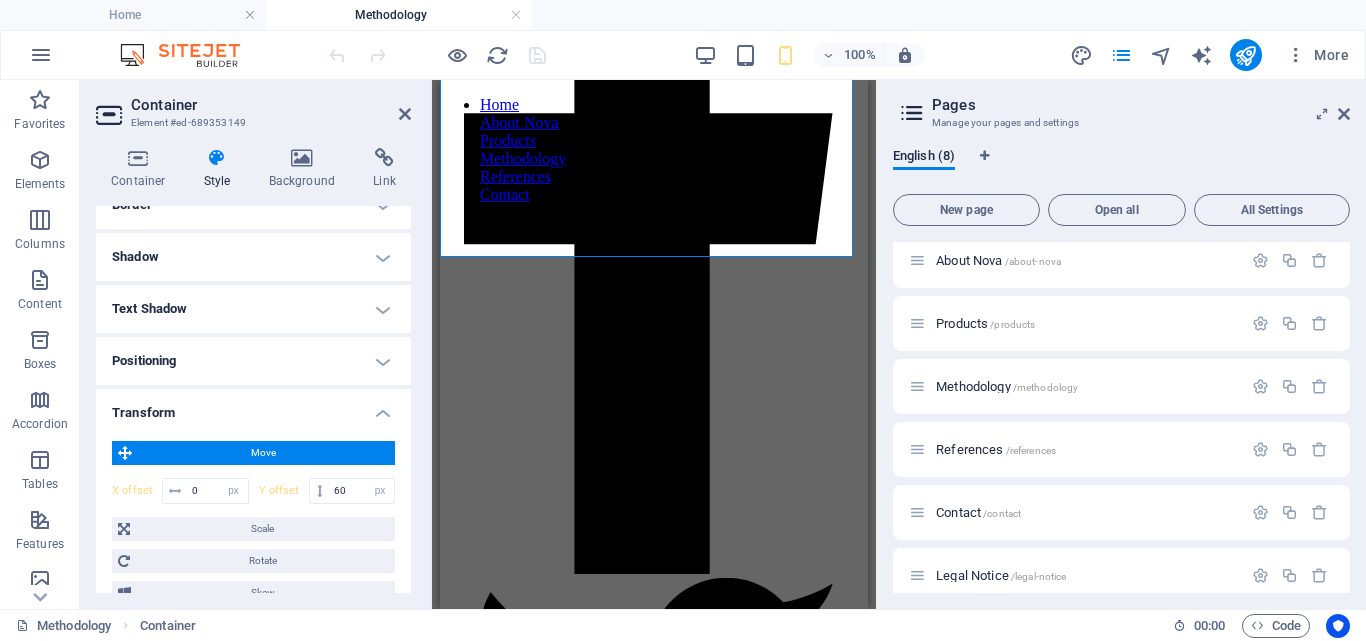 click on "Transform" at bounding box center [253, 407] 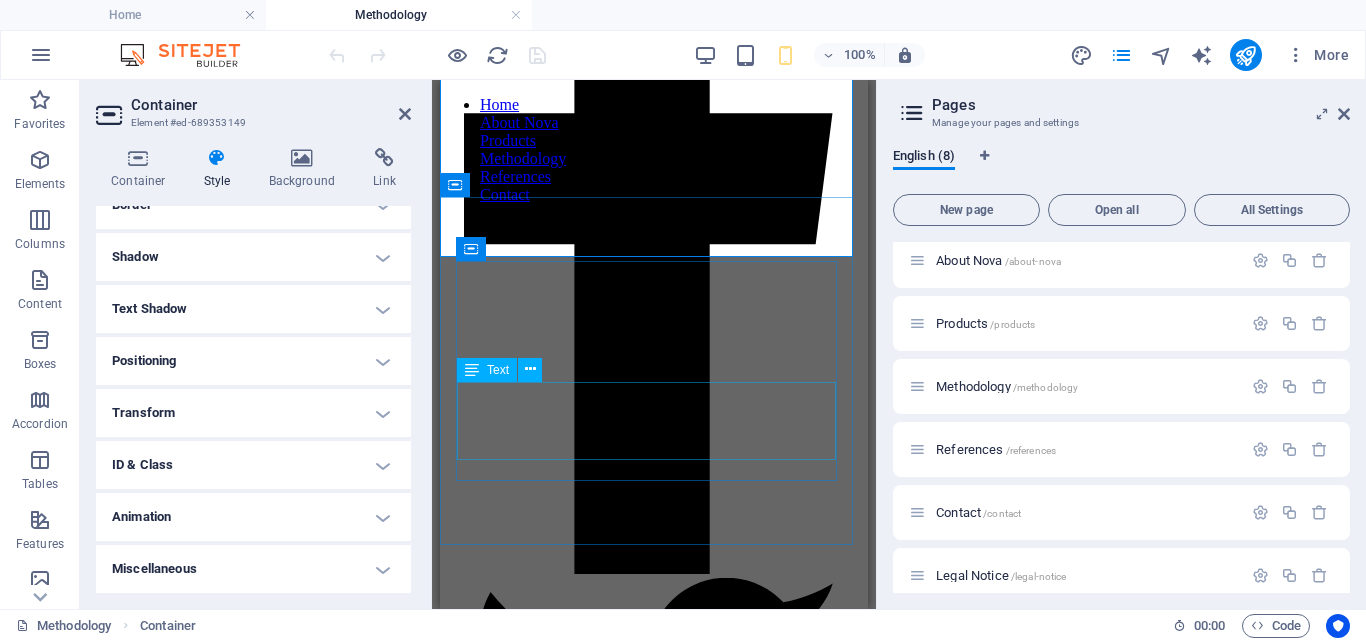 drag, startPoint x: 600, startPoint y: 349, endPoint x: 985, endPoint y: 462, distance: 401.24057 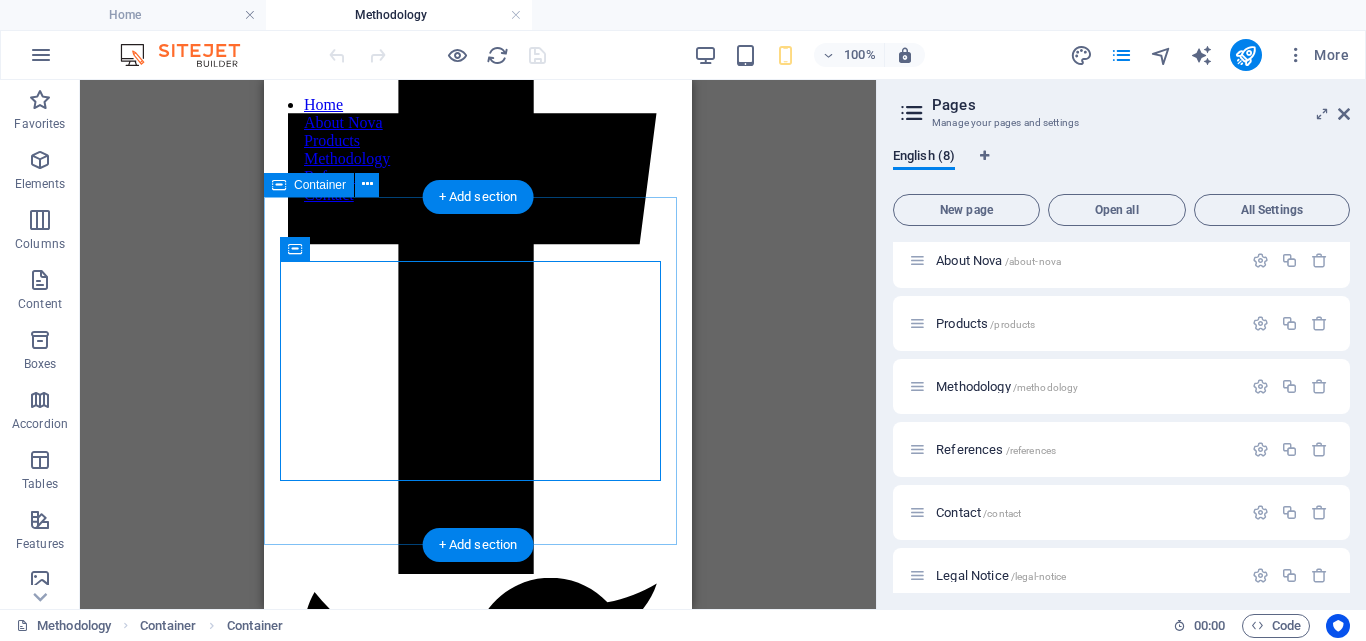 click on "Final inspections and occupancy procedures are conducted, and the final account & completion documentation is prepared. Close Out" at bounding box center [478, -290] 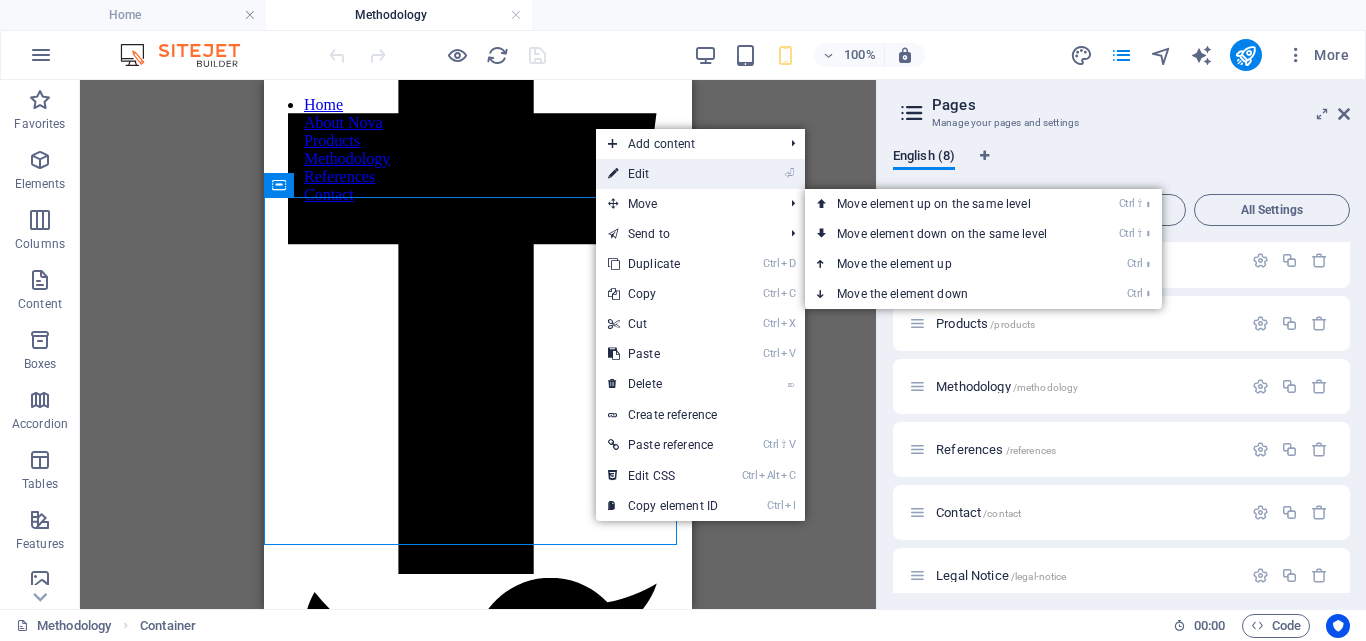 drag, startPoint x: 694, startPoint y: 174, endPoint x: 220, endPoint y: 115, distance: 477.65784 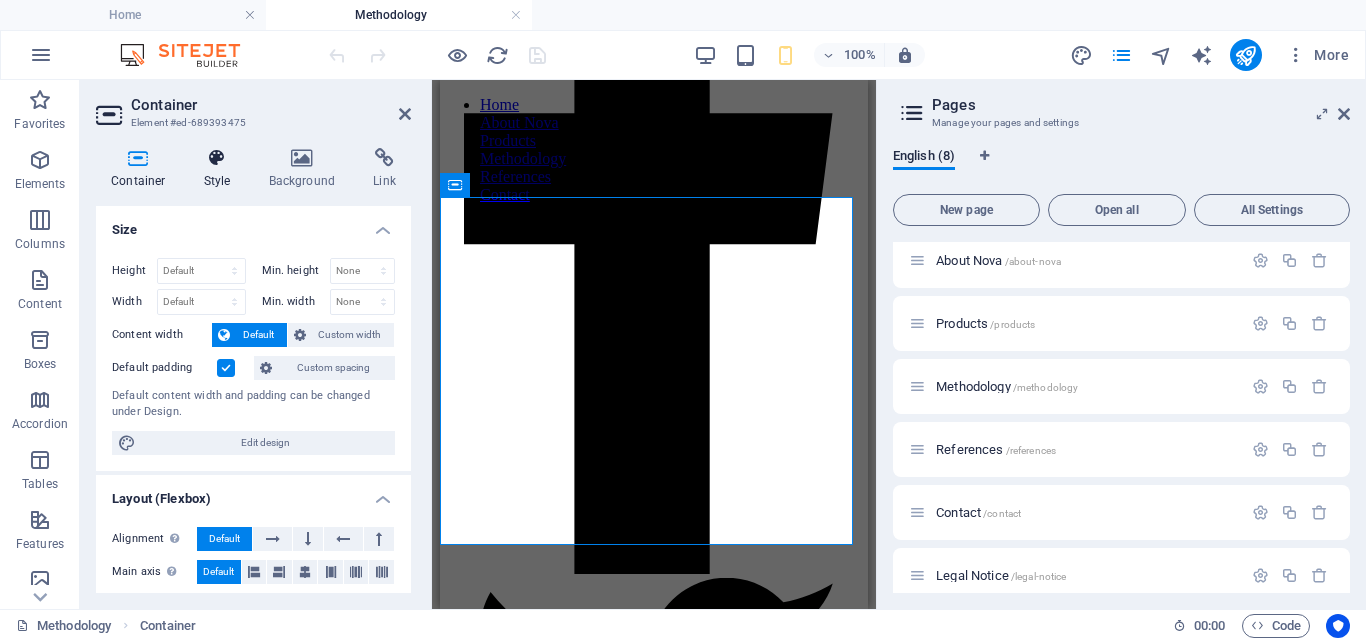 click at bounding box center (217, 158) 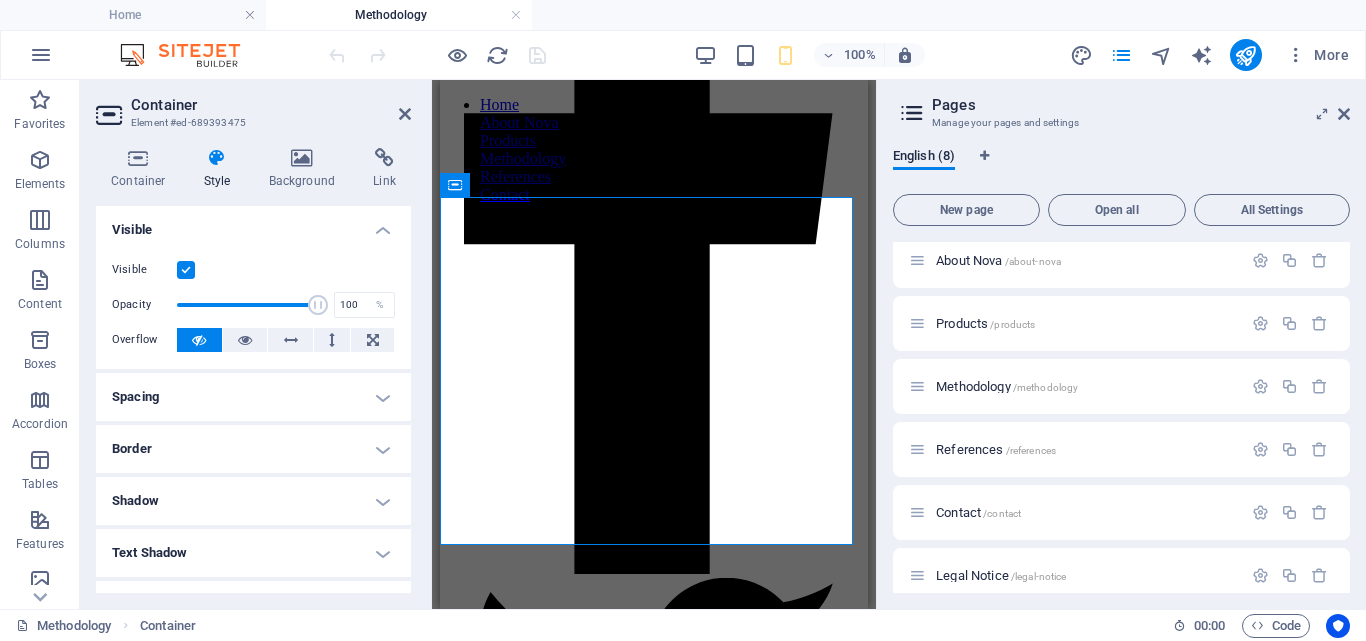 click on "Visible" at bounding box center [253, 224] 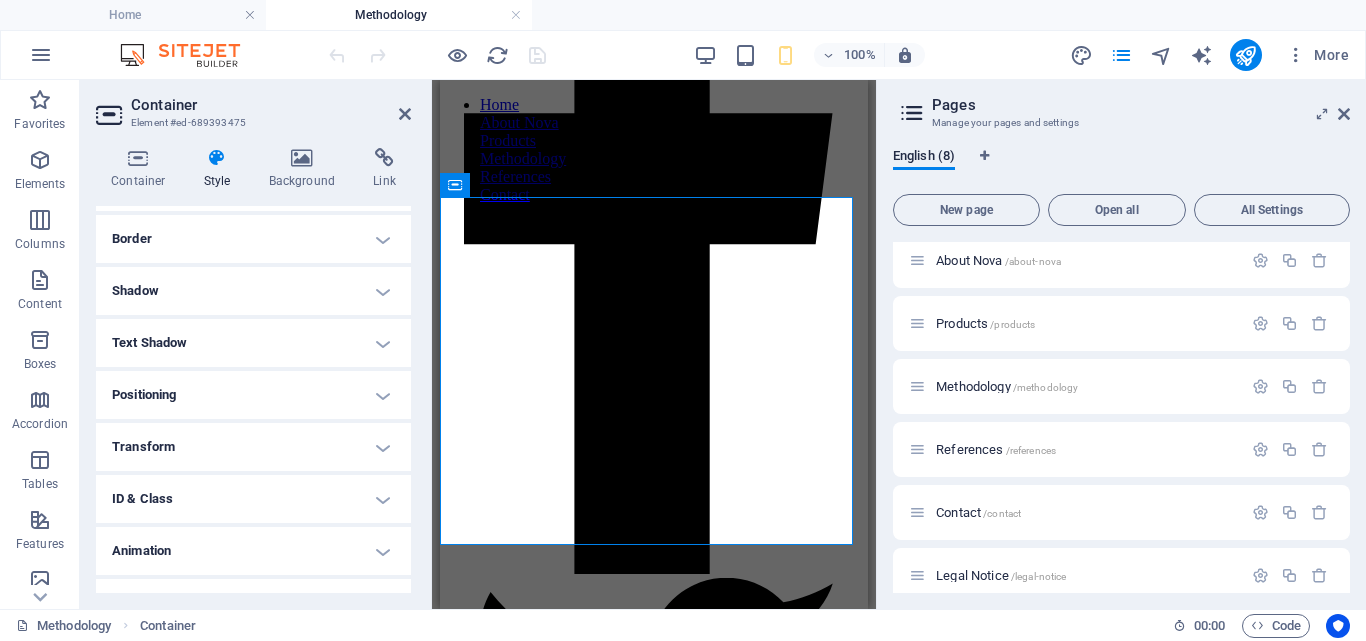 scroll, scrollTop: 129, scrollLeft: 0, axis: vertical 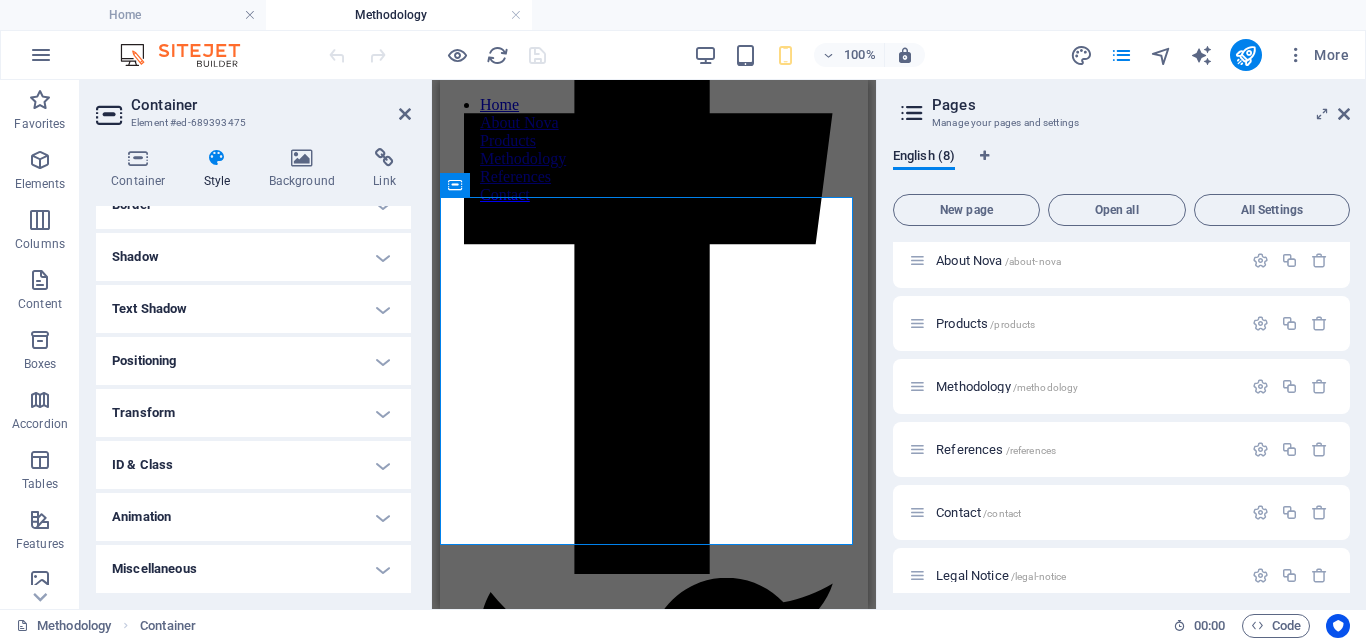 click on "Positioning" at bounding box center [253, 361] 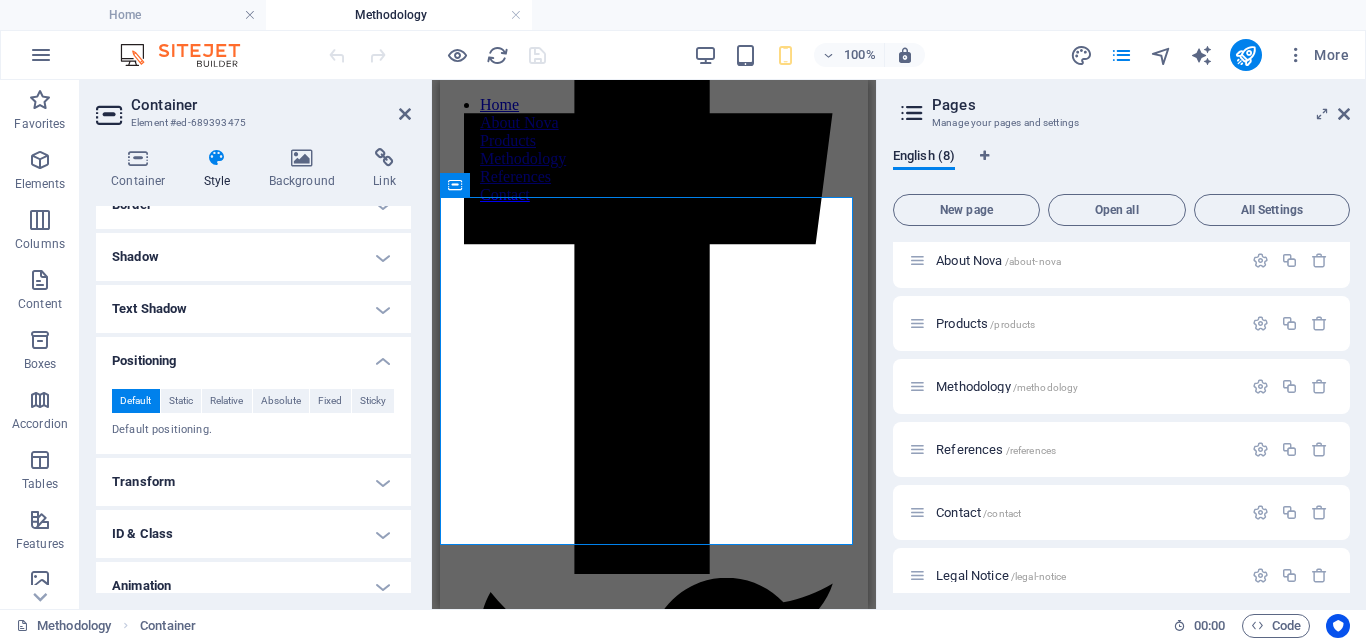 click on "Transform" at bounding box center (253, 482) 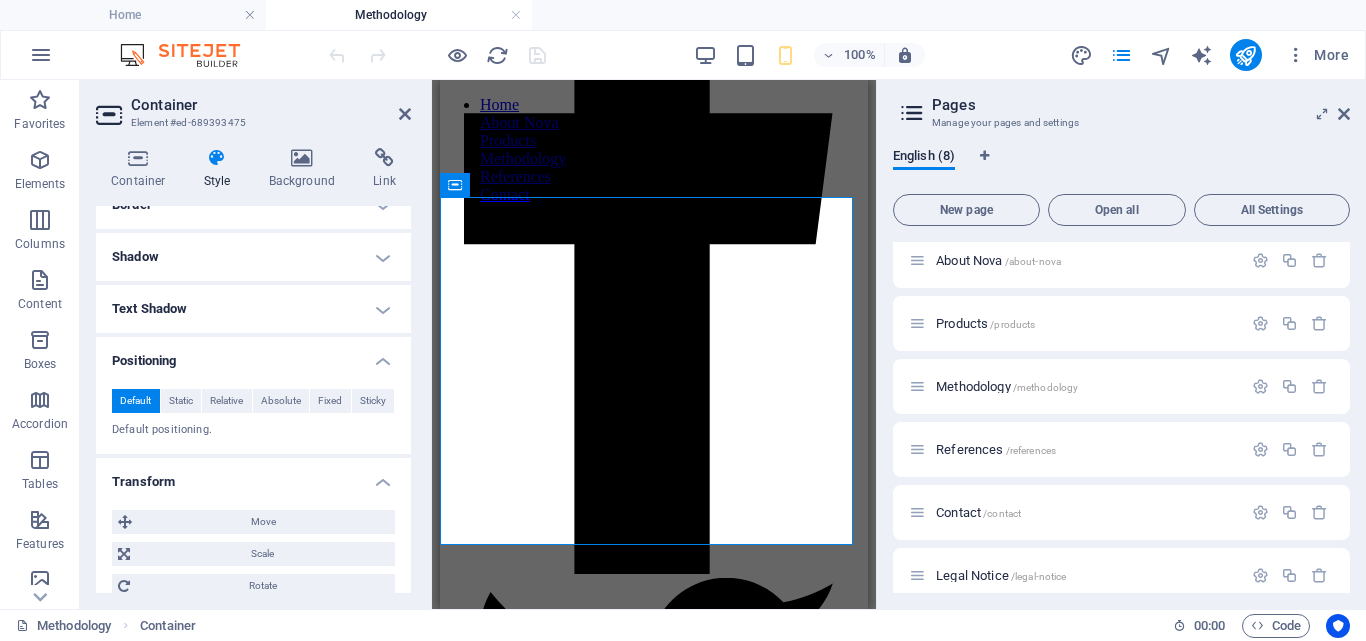 click on "Positioning" at bounding box center [253, 355] 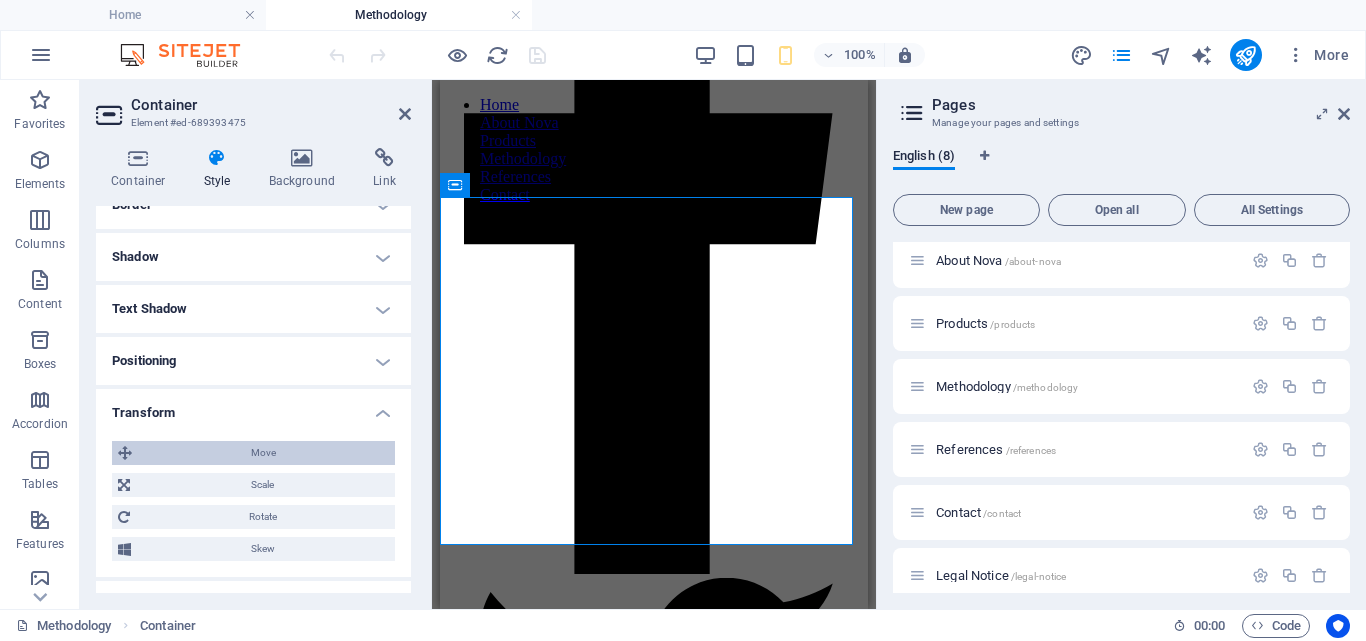 click on "Move" at bounding box center [263, 453] 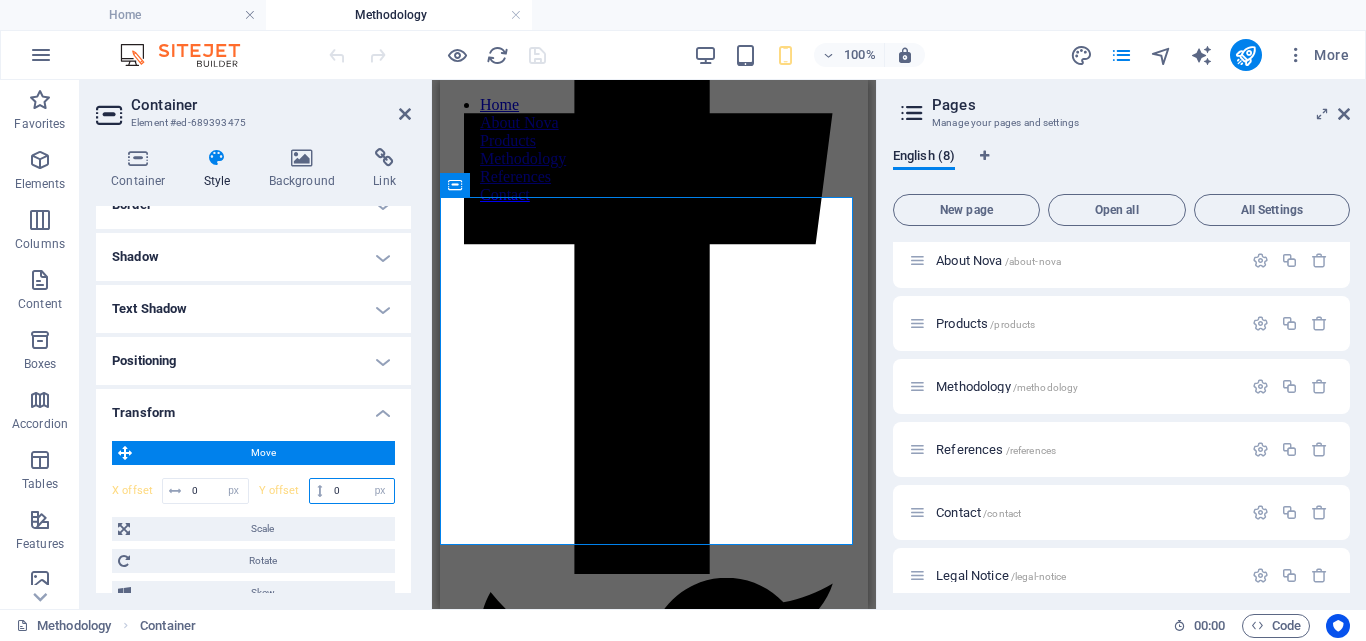 drag, startPoint x: 345, startPoint y: 490, endPoint x: 318, endPoint y: 494, distance: 27.294687 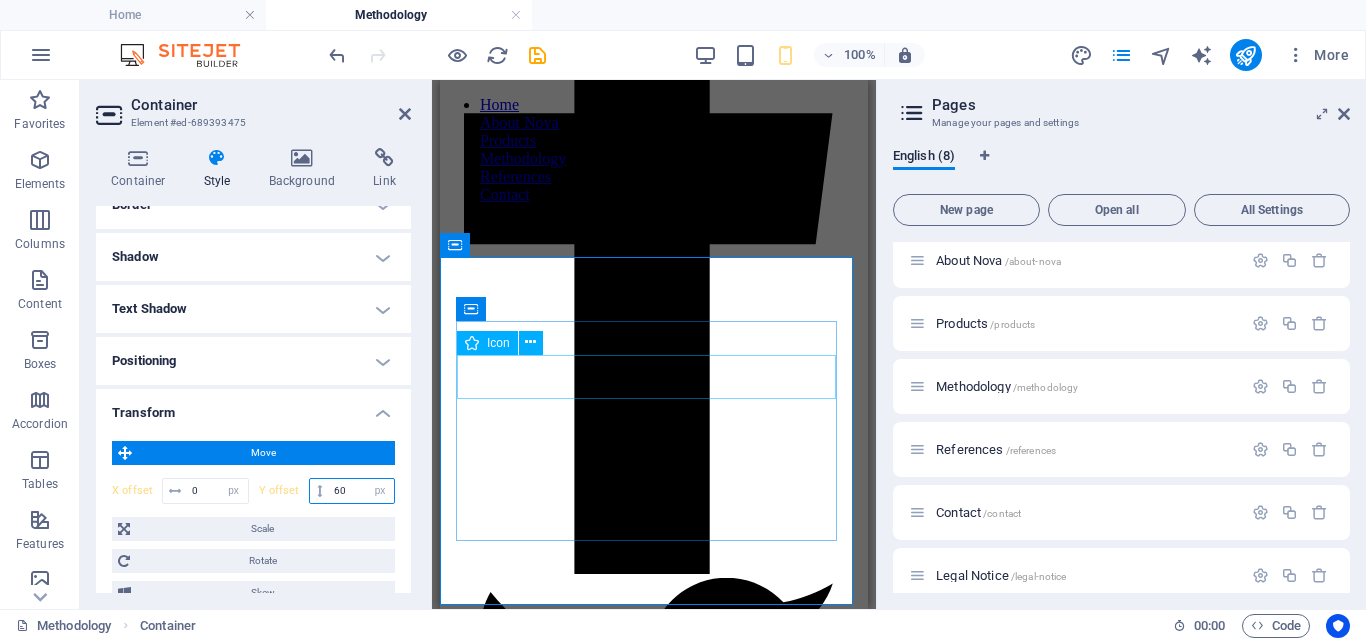 type on "60" 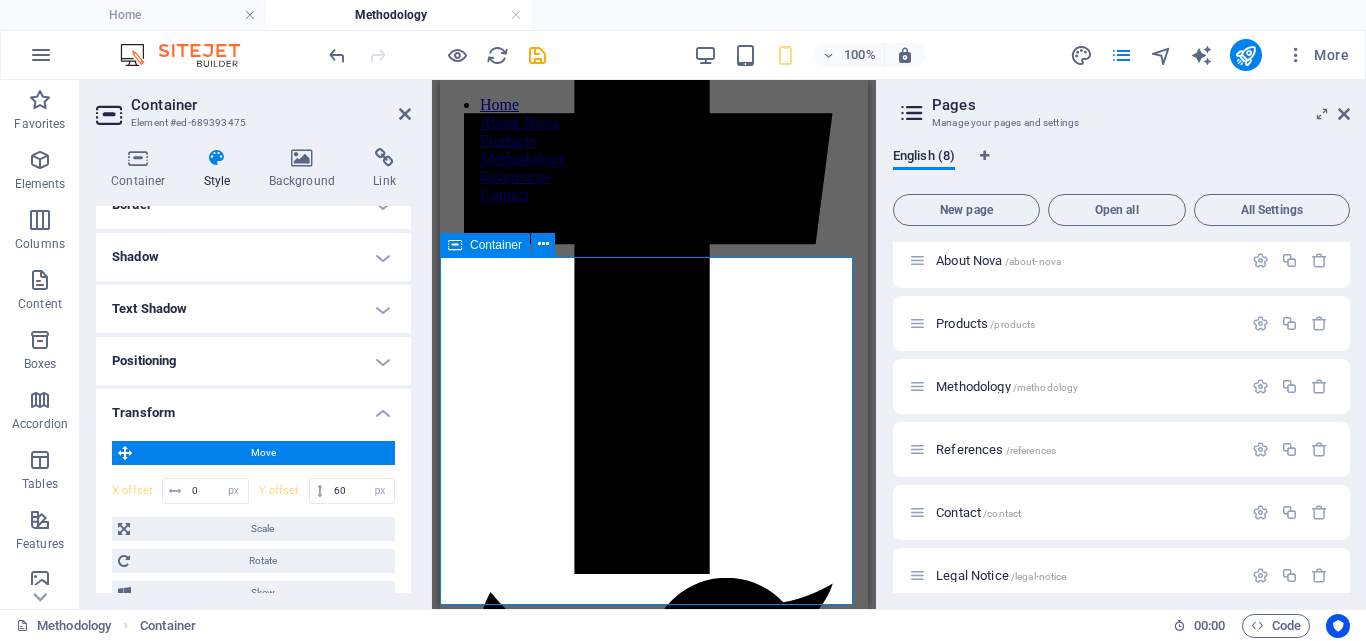 click on "Final inspections and occupancy procedures are conducted, and the final account & completion documentation is prepared. Close Out" at bounding box center (654, -230) 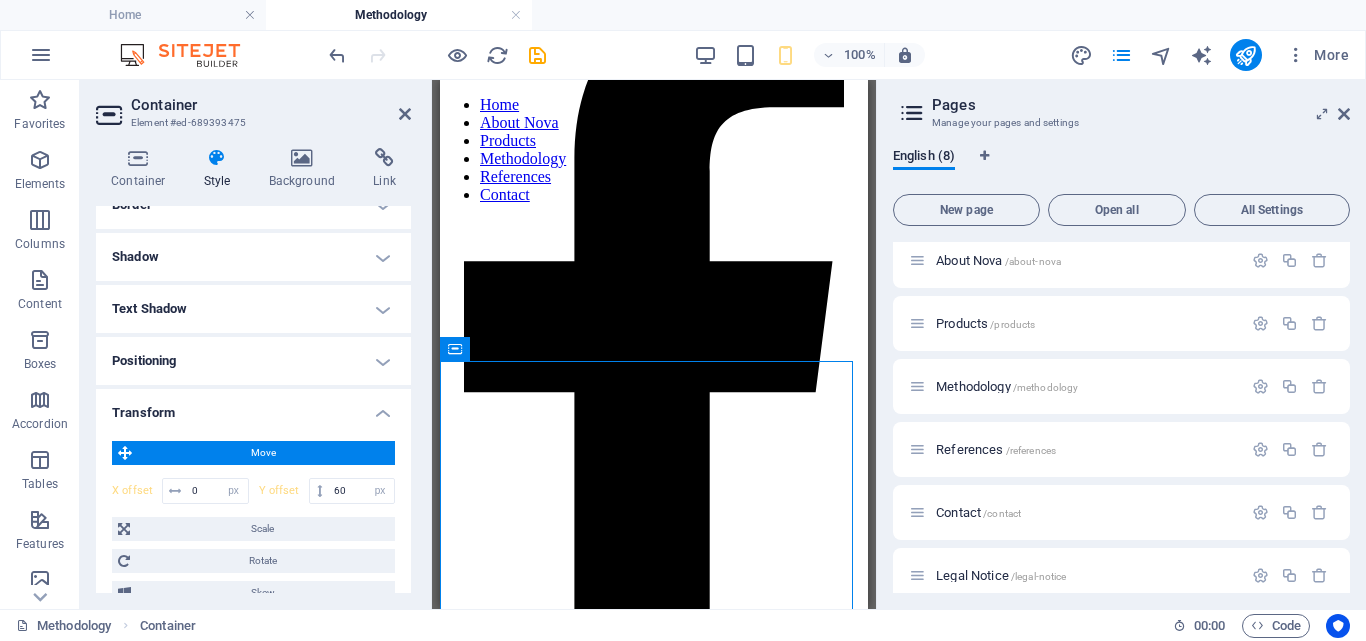 scroll, scrollTop: 2165, scrollLeft: 0, axis: vertical 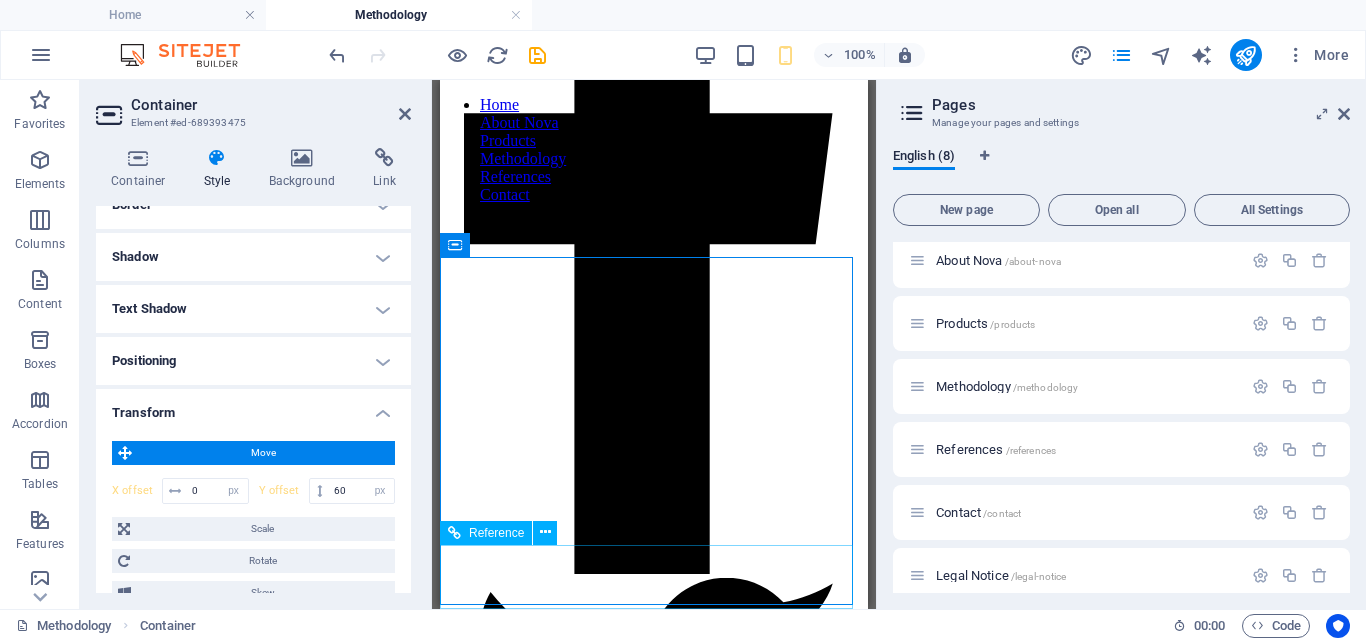 click on "Legal Notice  |  Privacy" at bounding box center [654, 581] 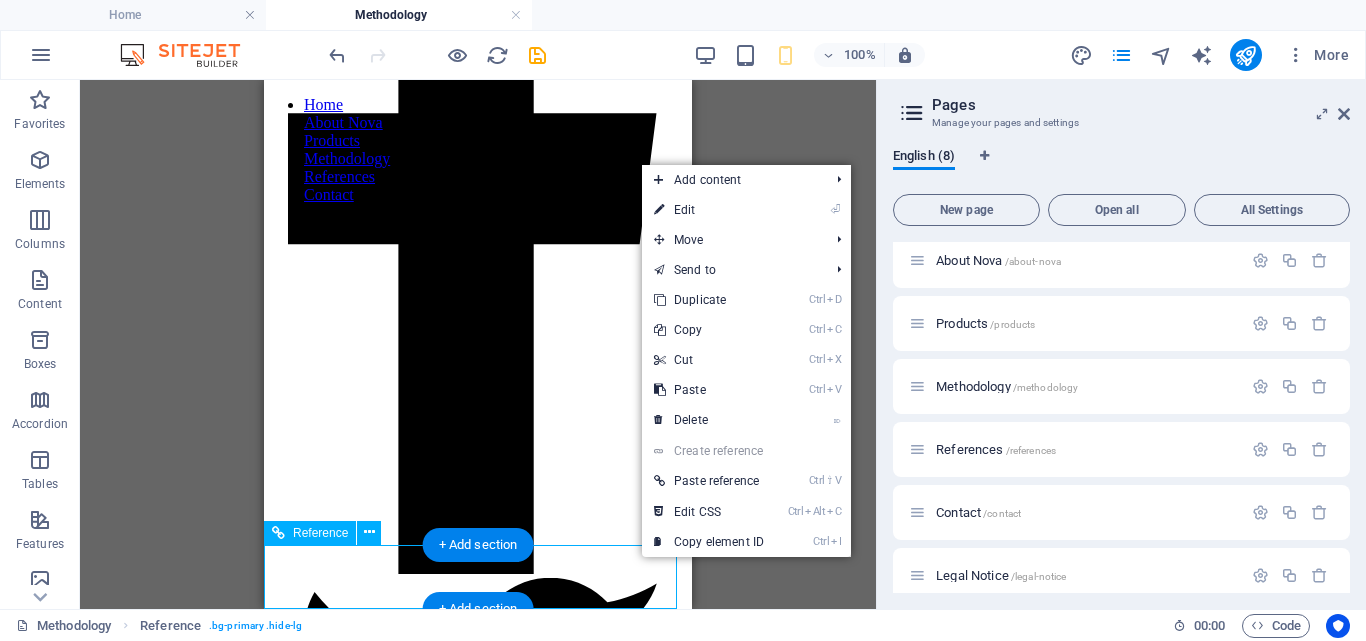 click on "Create reference" at bounding box center (746, 451) 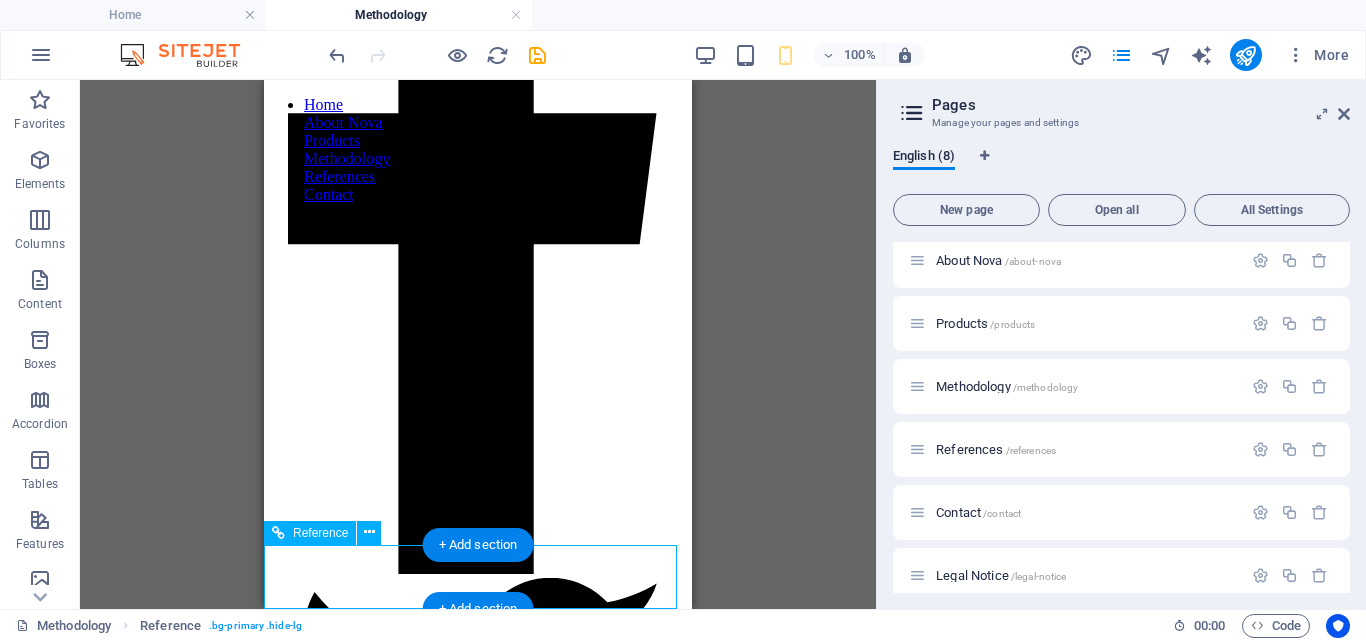 click on "Legal Notice  |  Privacy" at bounding box center [478, 581] 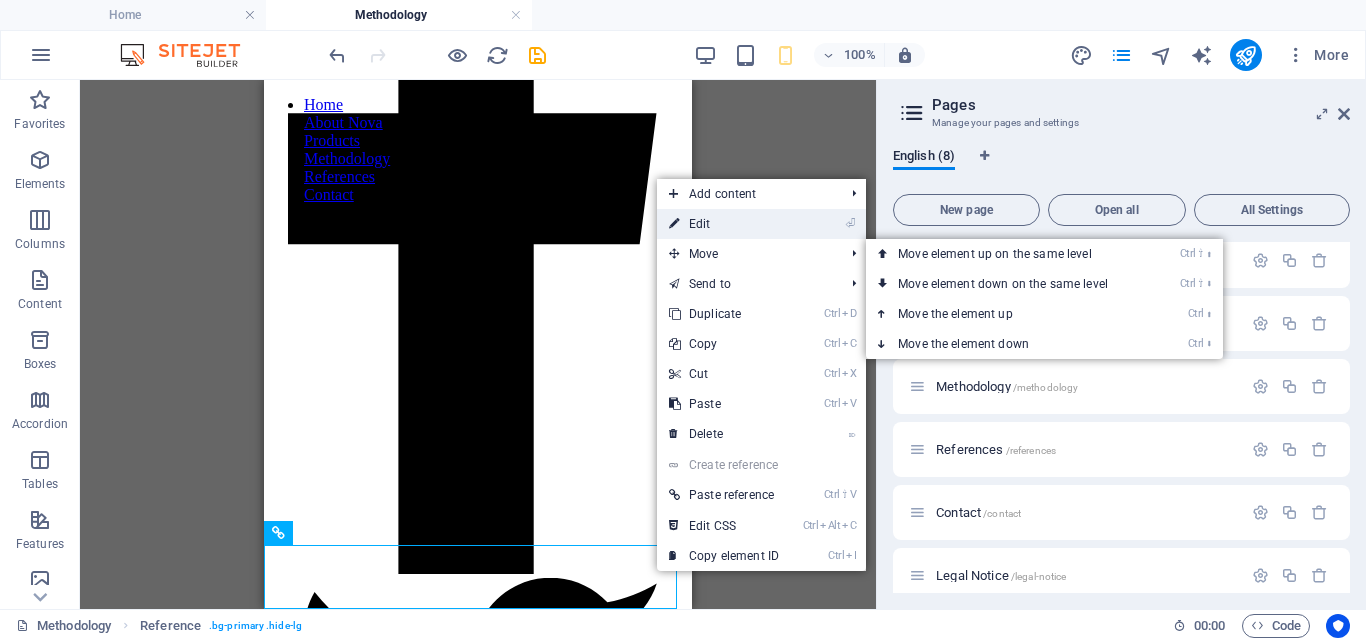 drag, startPoint x: 296, startPoint y: 288, endPoint x: 723, endPoint y: 227, distance: 431.33514 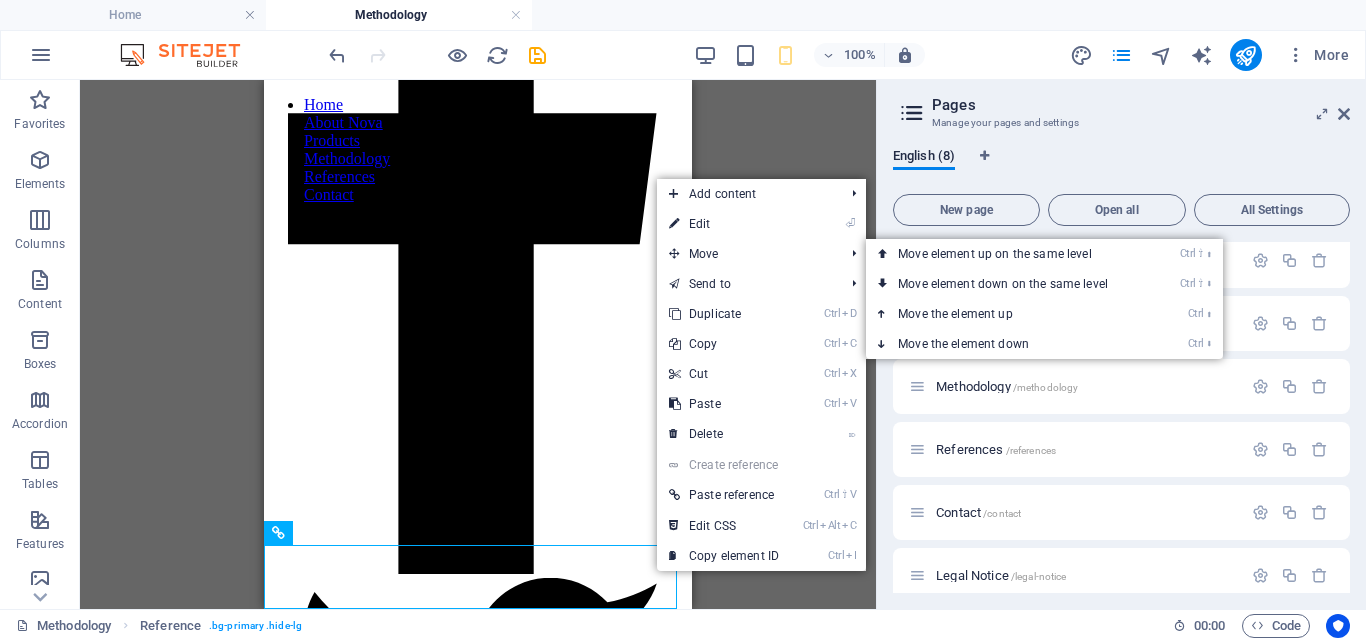select on "px" 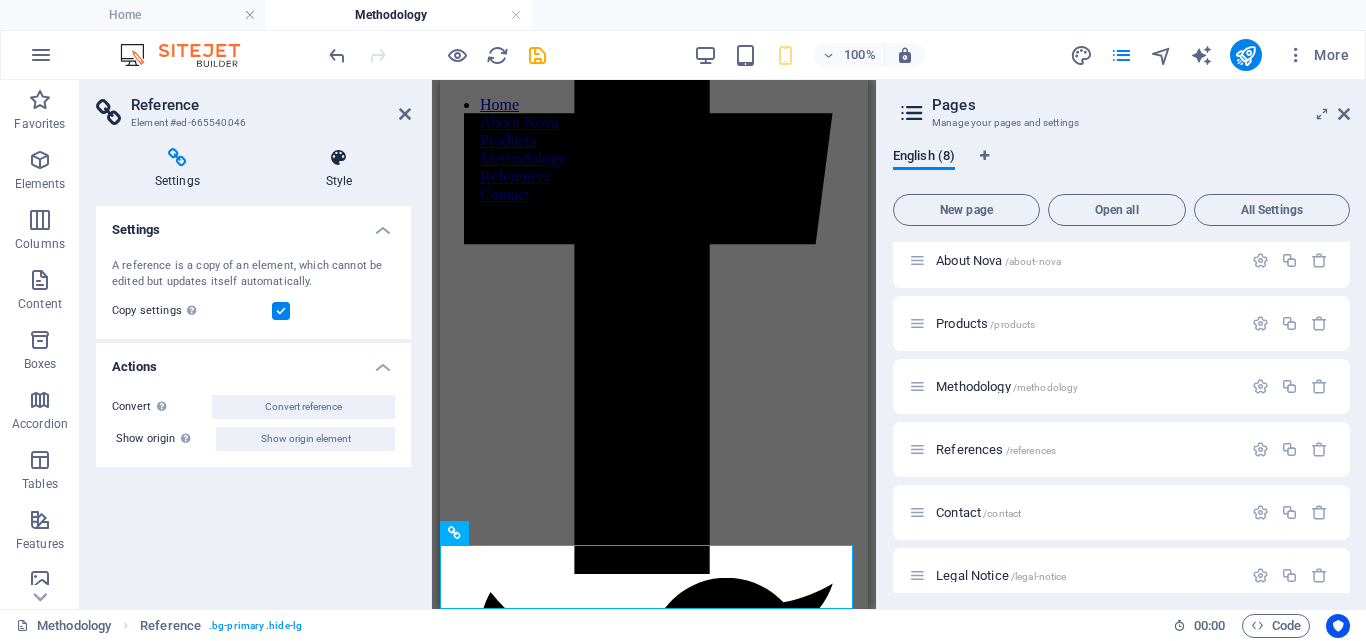click at bounding box center (339, 158) 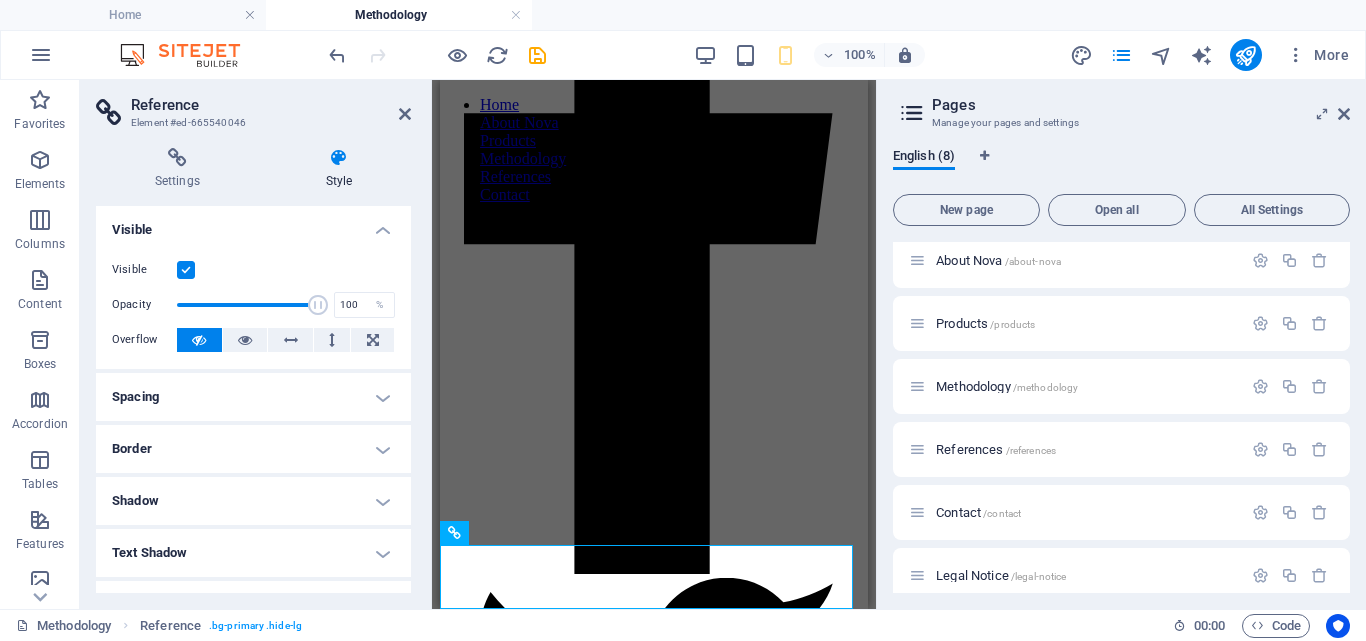 click on "Visible" at bounding box center [253, 224] 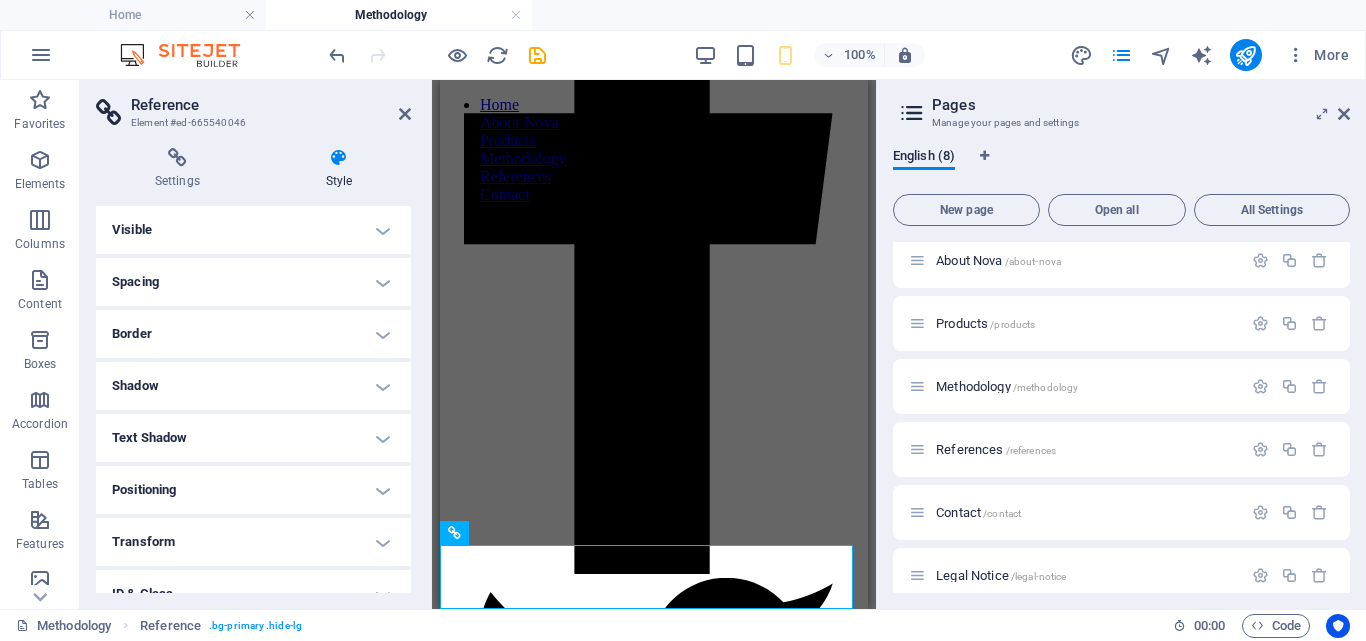 click on "Transform" at bounding box center [253, 542] 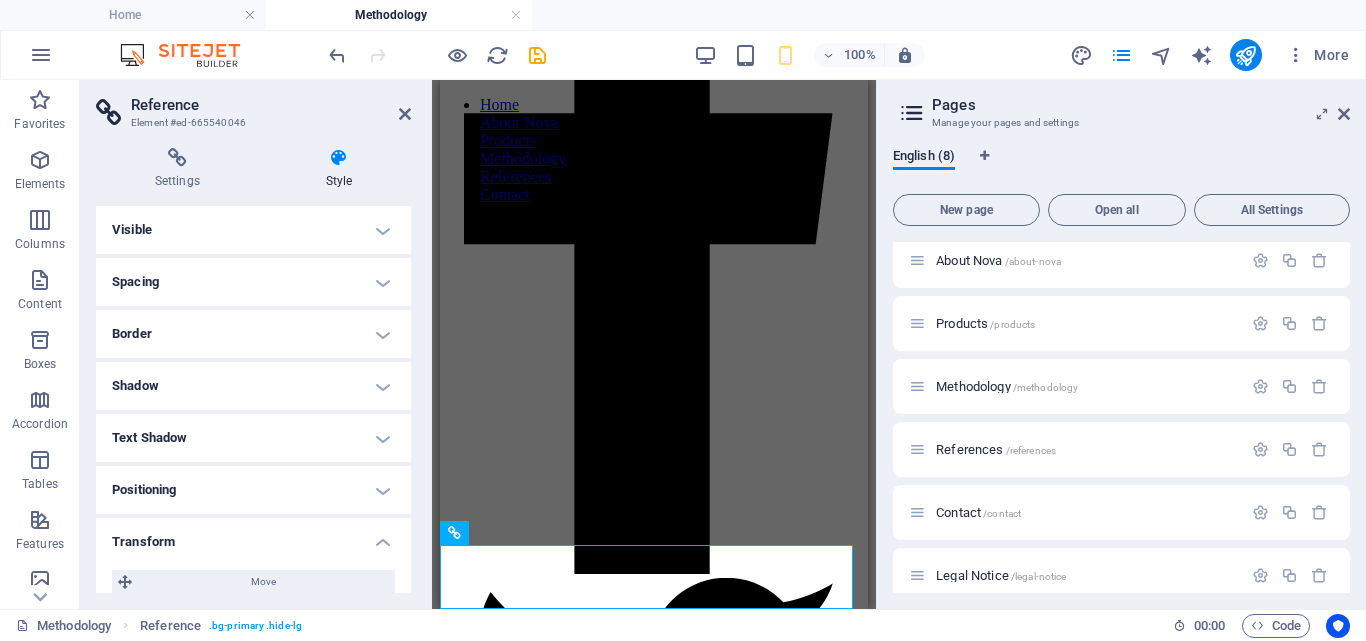 scroll, scrollTop: 269, scrollLeft: 0, axis: vertical 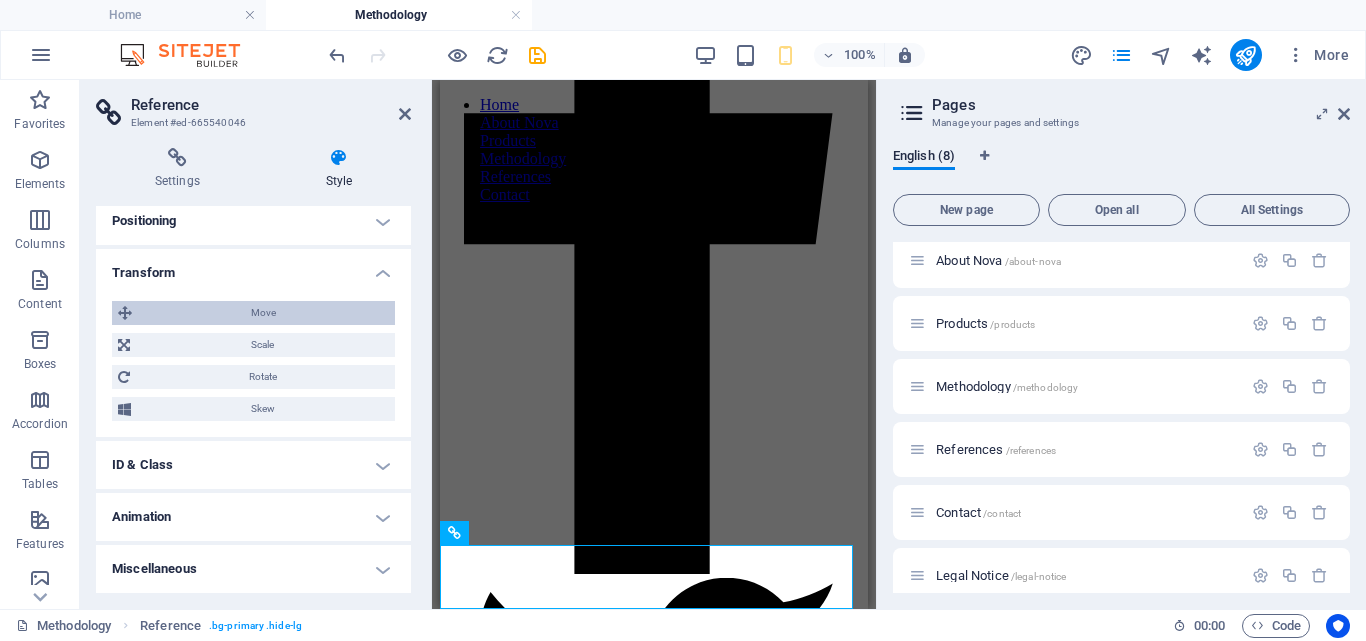 click on "Move" at bounding box center (263, 313) 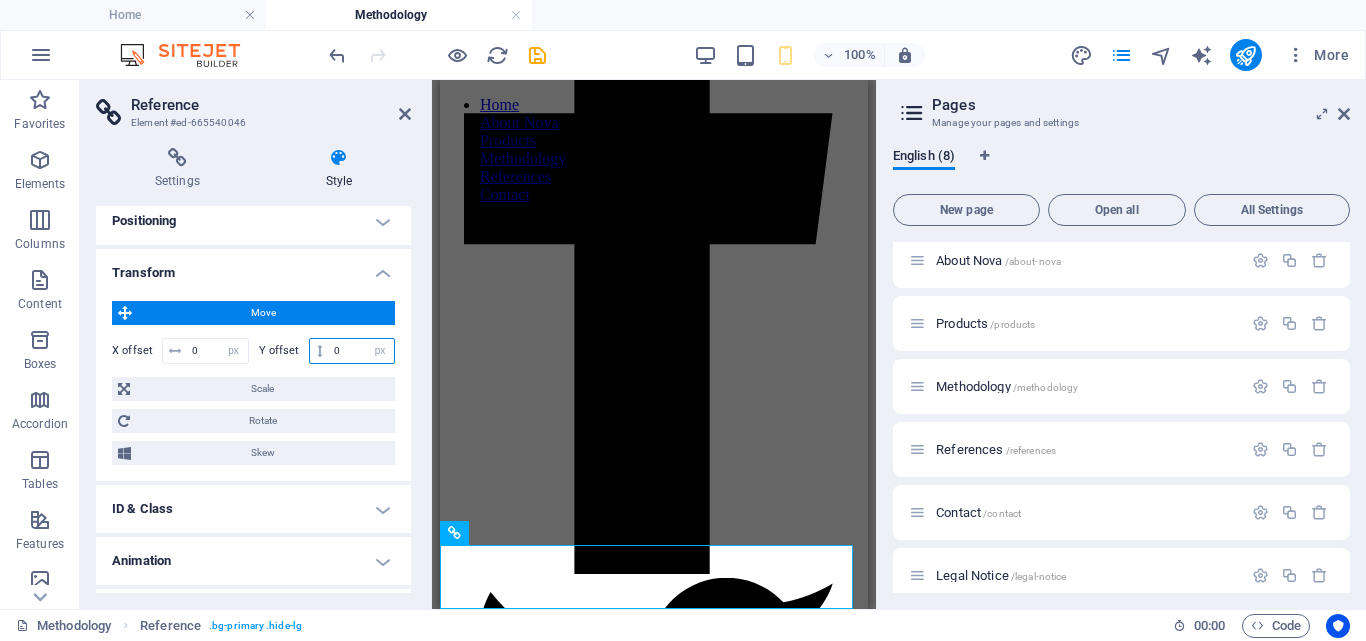 drag, startPoint x: 344, startPoint y: 355, endPoint x: 287, endPoint y: 357, distance: 57.035076 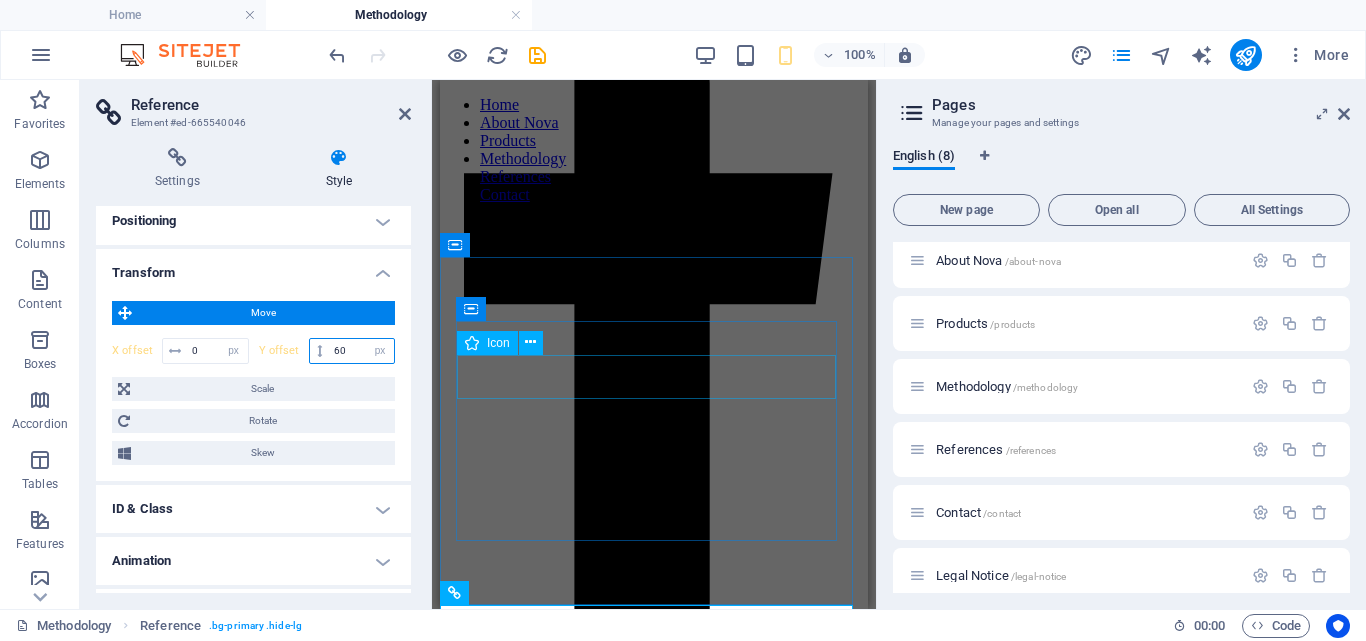 type on "60" 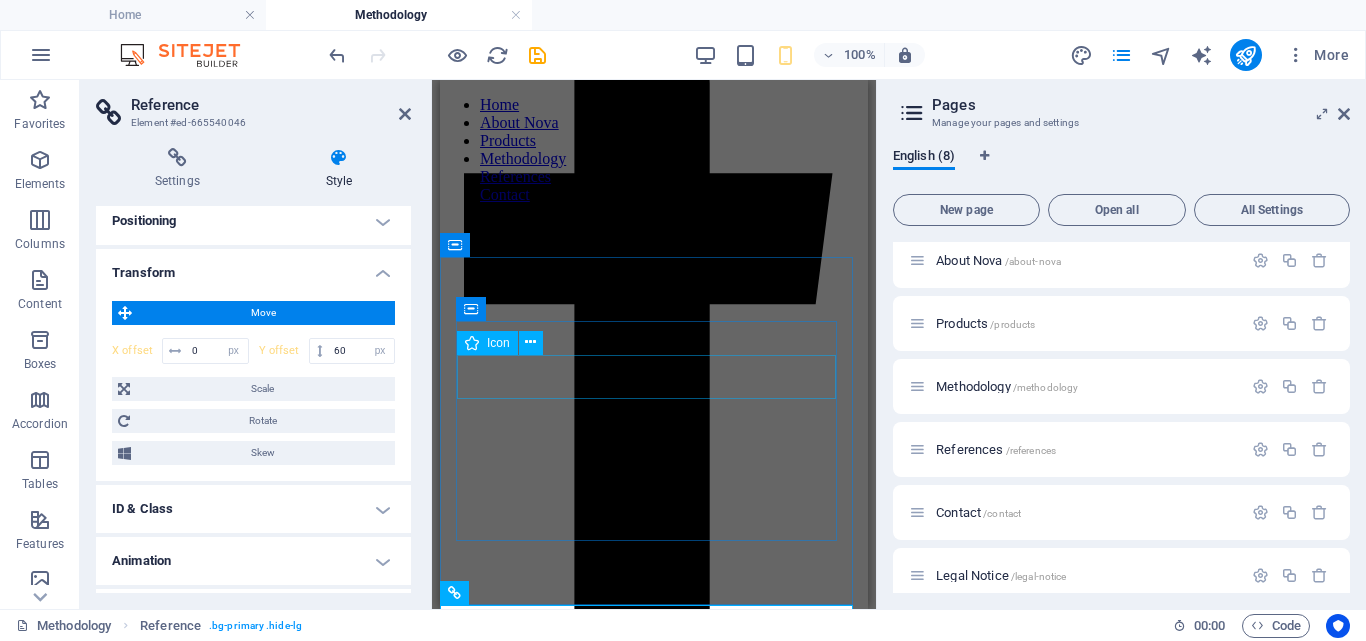 scroll, scrollTop: 2225, scrollLeft: 0, axis: vertical 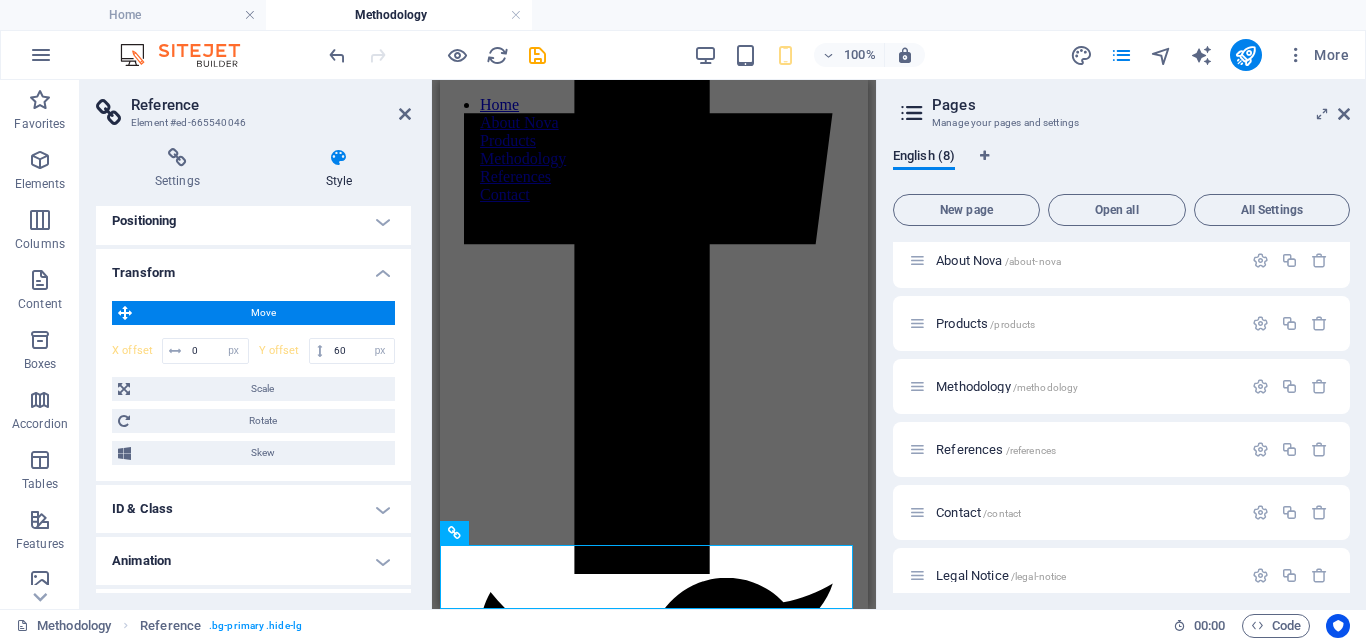 click on "Pages Manage your pages and settings English (8) New page Open all All Settings Home / About Nova /about-nova Products /products Methodology /methodology References /references Contact /contact Legal Notice /legal-notice Privacy /privacy" at bounding box center (1121, 344) 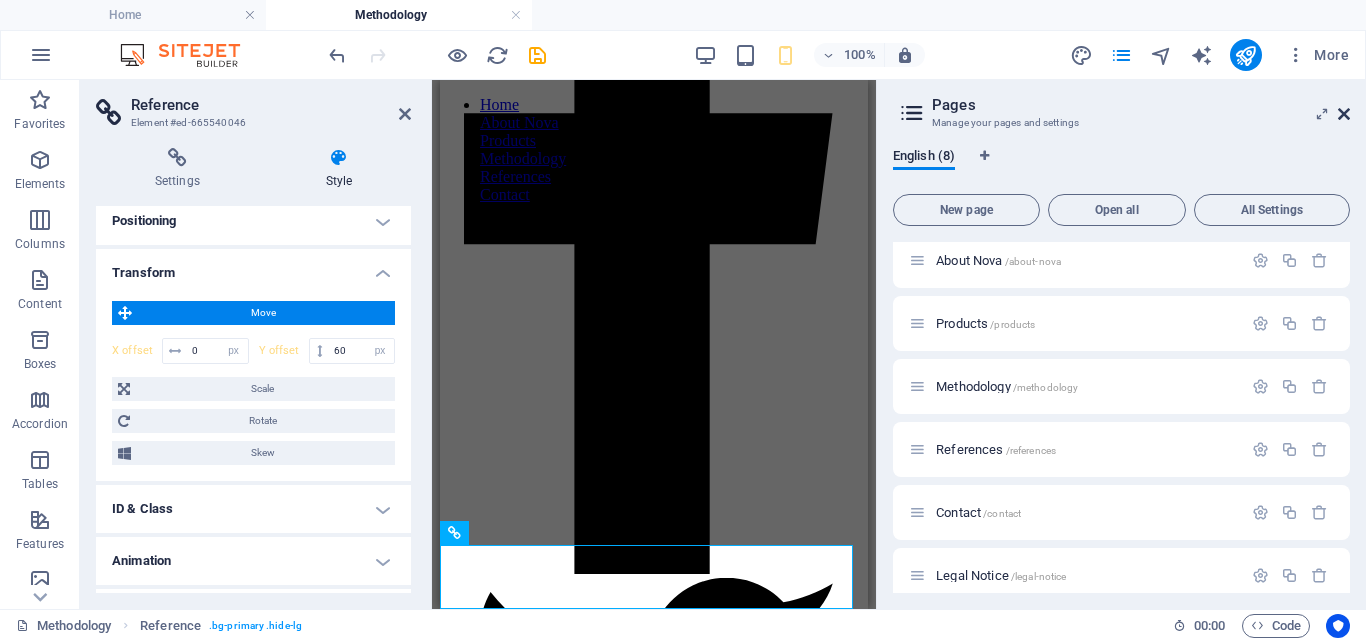 click at bounding box center [1344, 114] 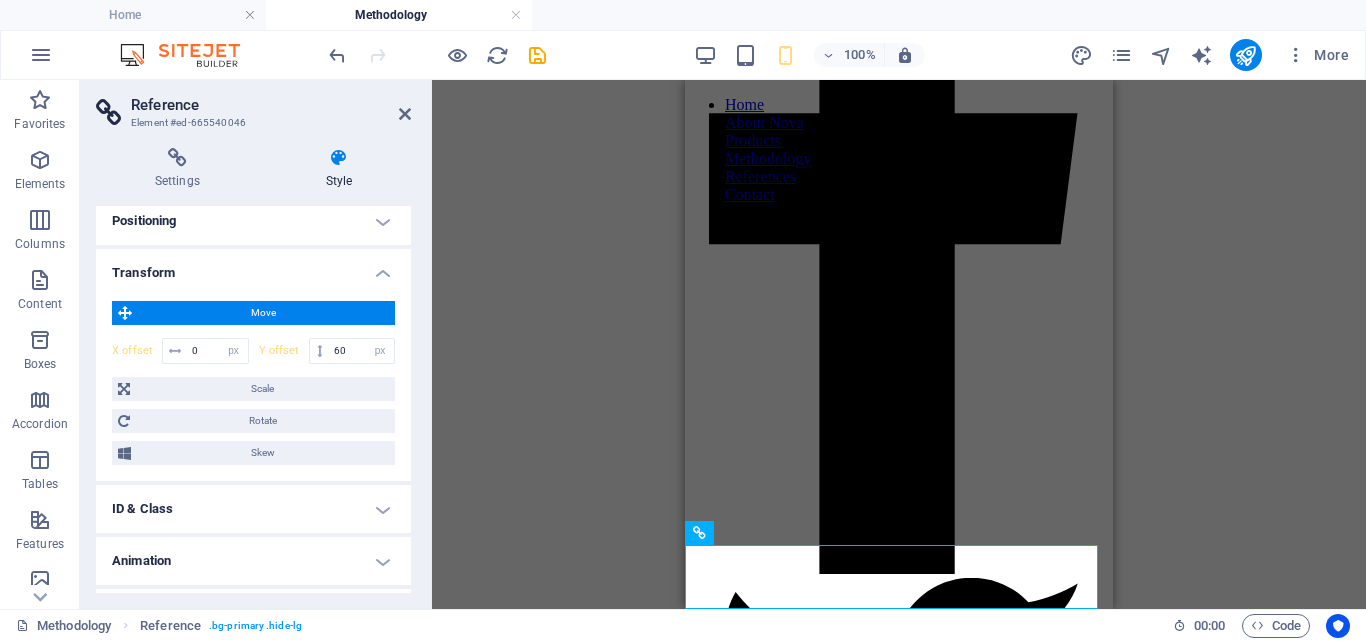 click on "Reference Element #ed-665540046" at bounding box center (253, 106) 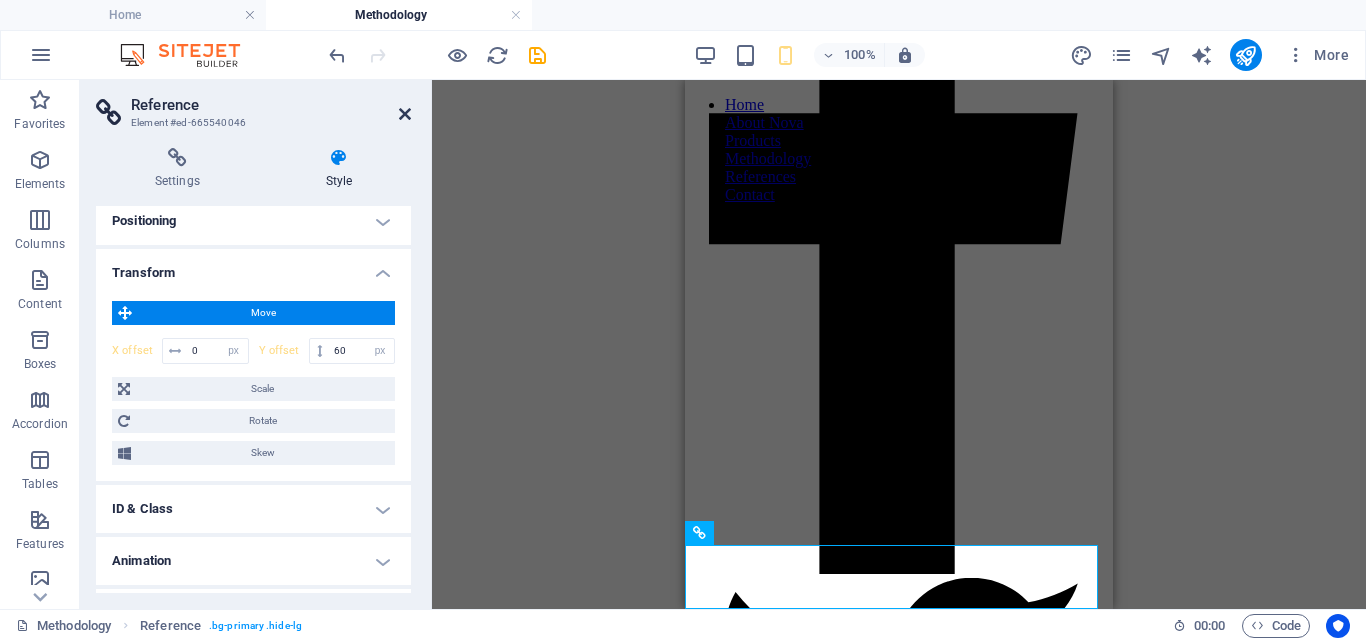 click at bounding box center (405, 114) 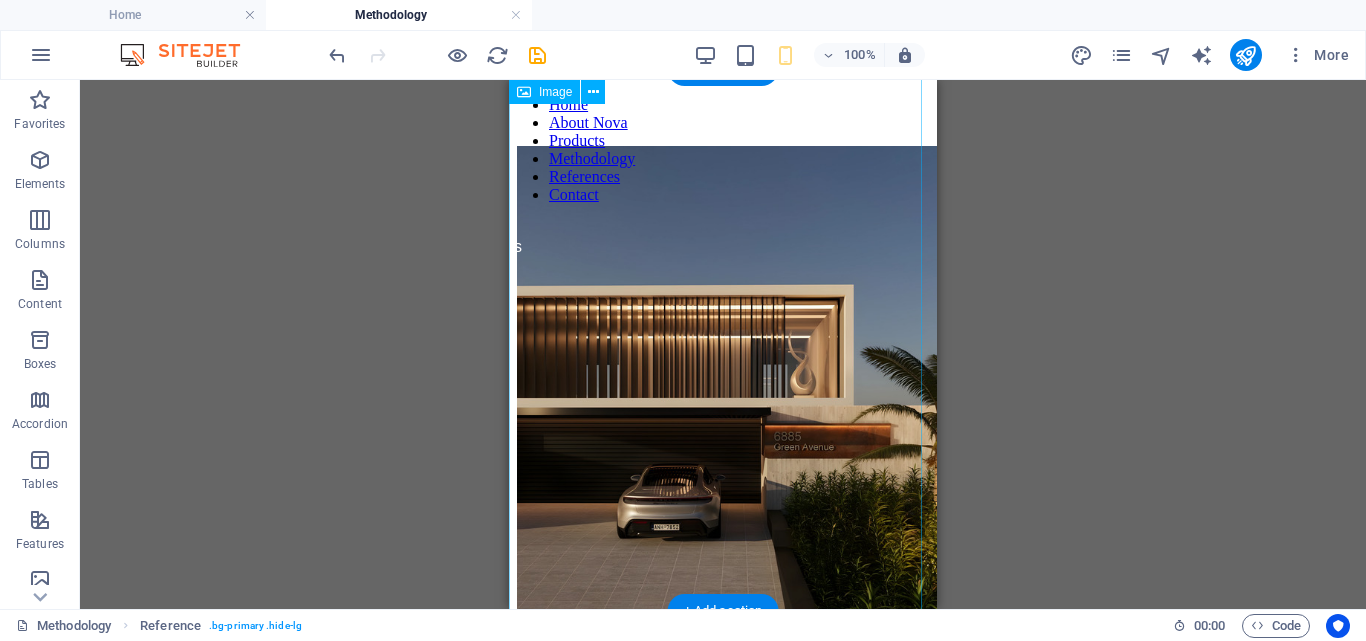 scroll, scrollTop: 0, scrollLeft: 0, axis: both 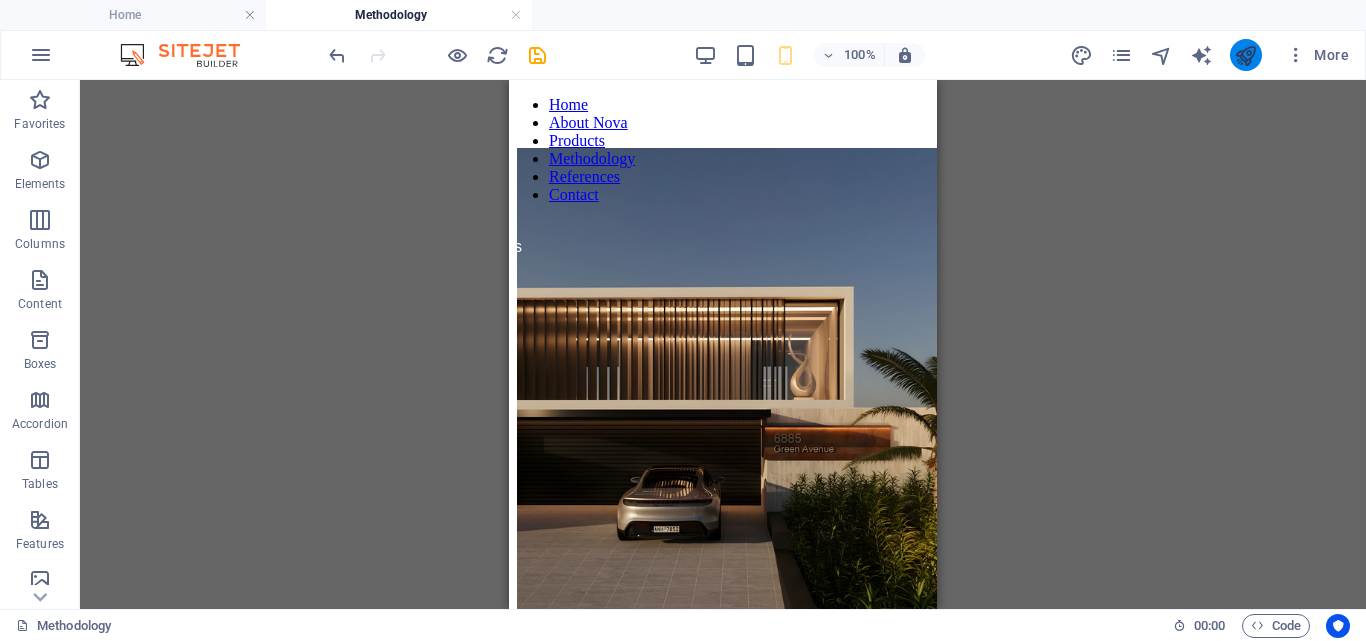 click at bounding box center (1246, 55) 